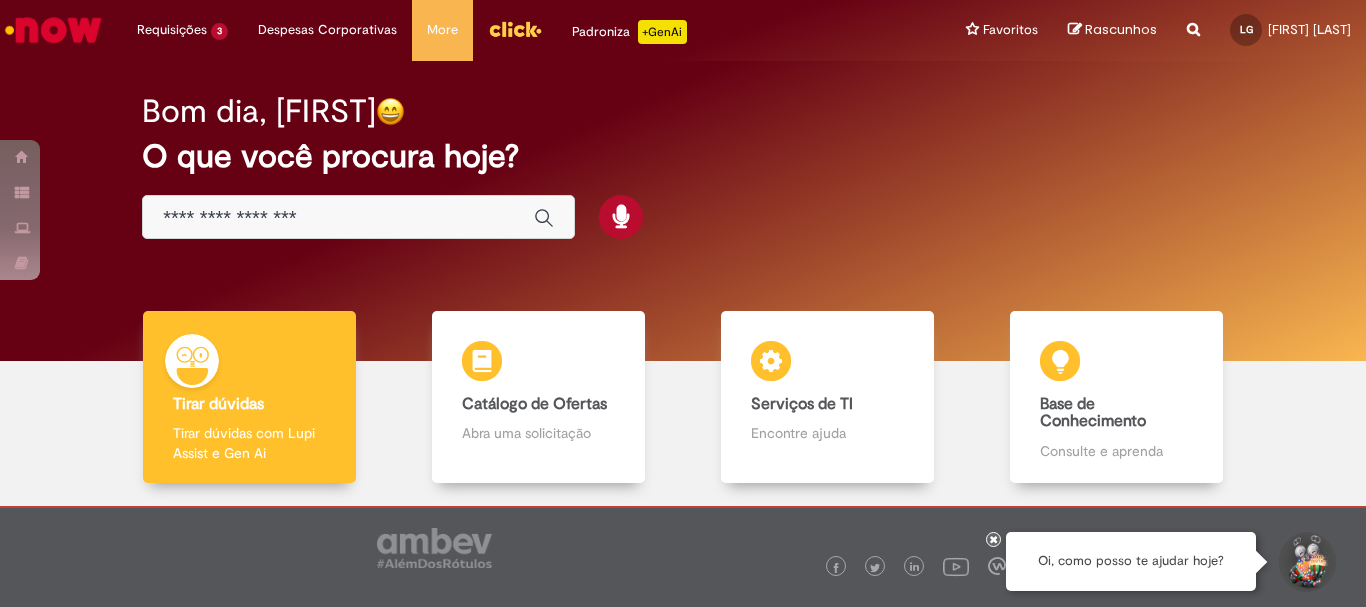 scroll, scrollTop: 0, scrollLeft: 0, axis: both 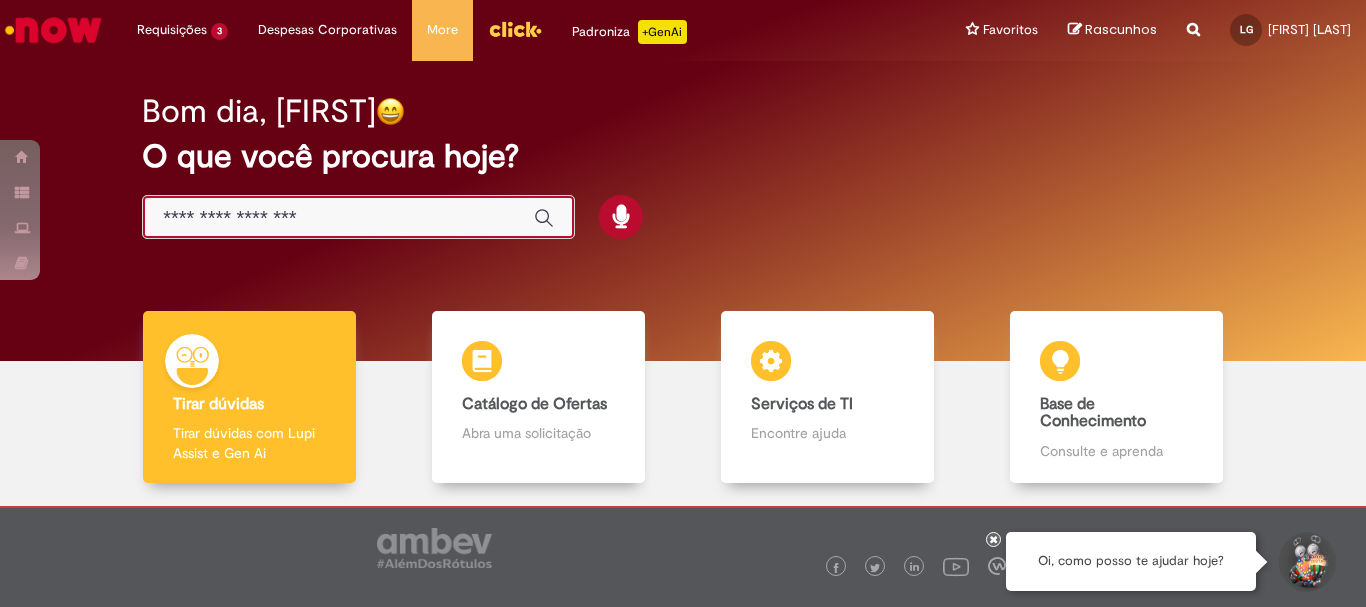click at bounding box center [338, 218] 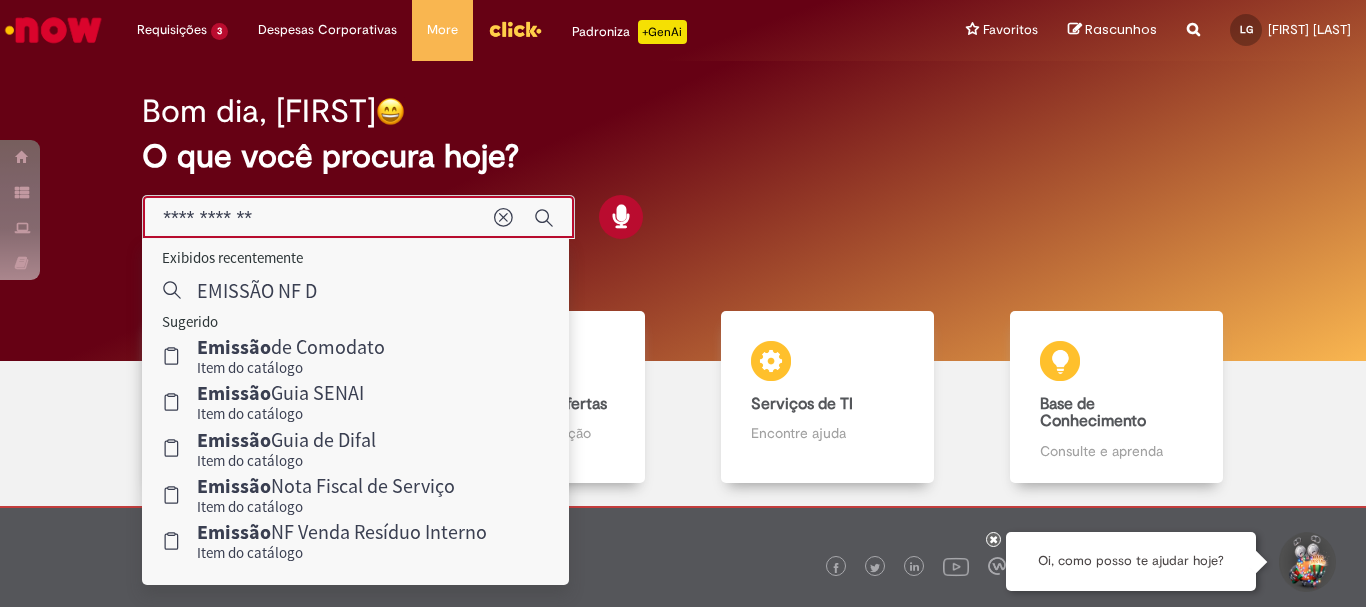 type on "**********" 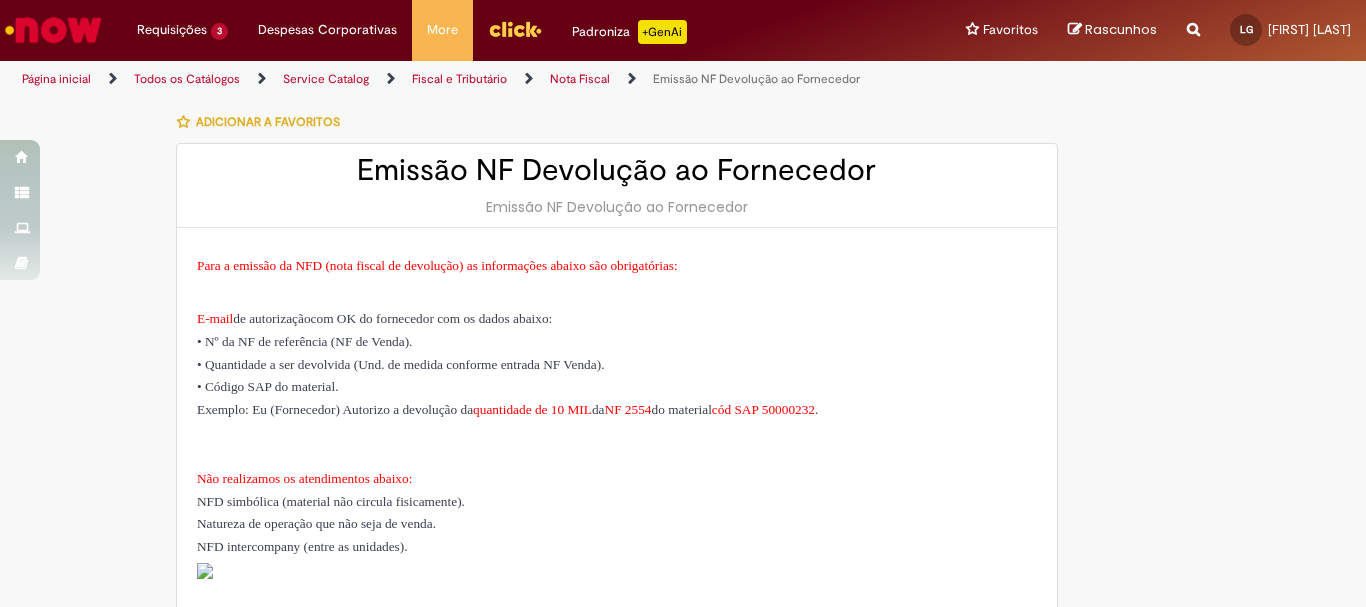 type on "********" 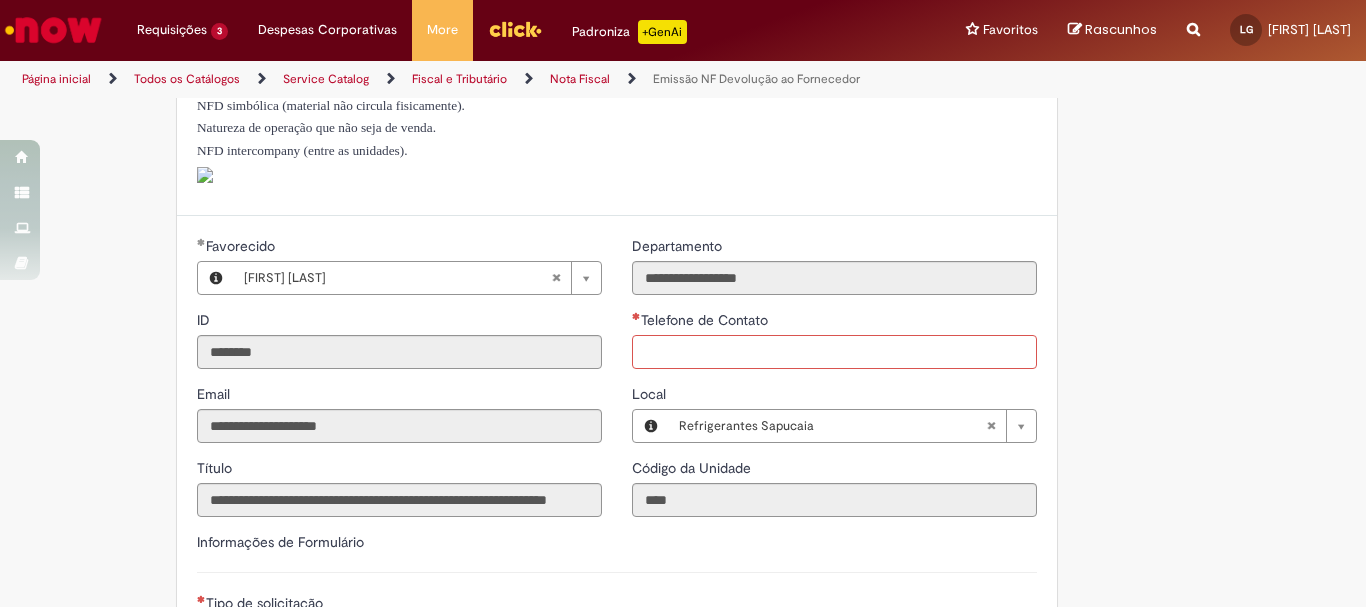 scroll, scrollTop: 596, scrollLeft: 0, axis: vertical 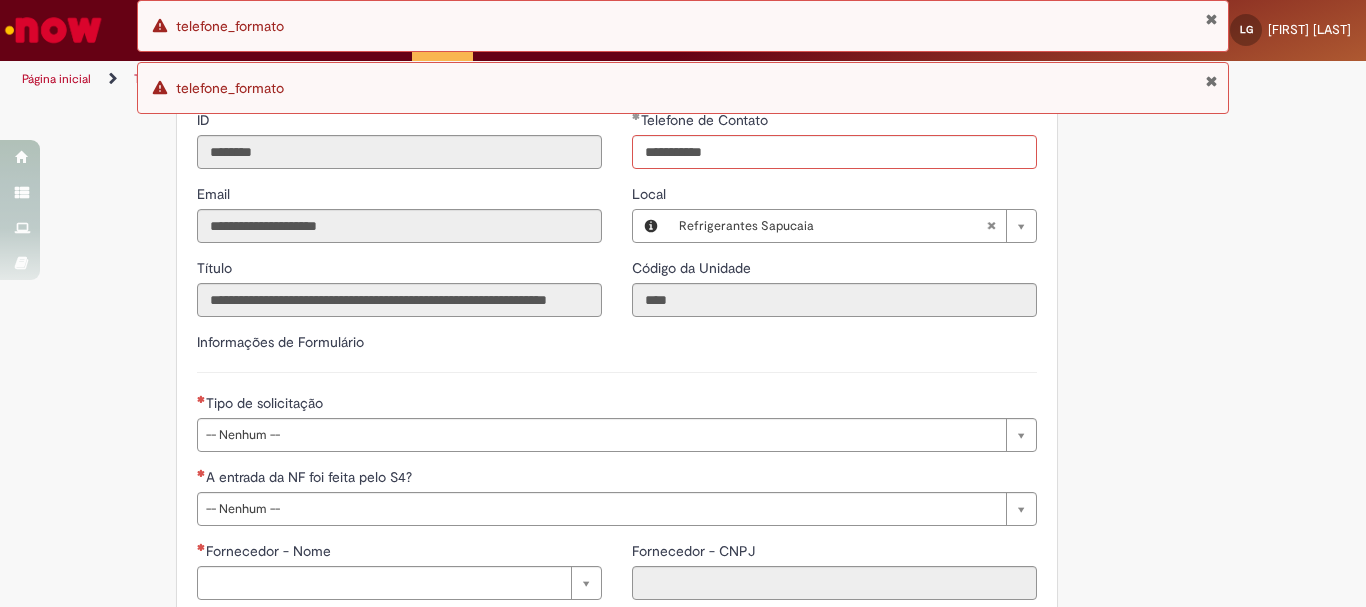 type on "**********" 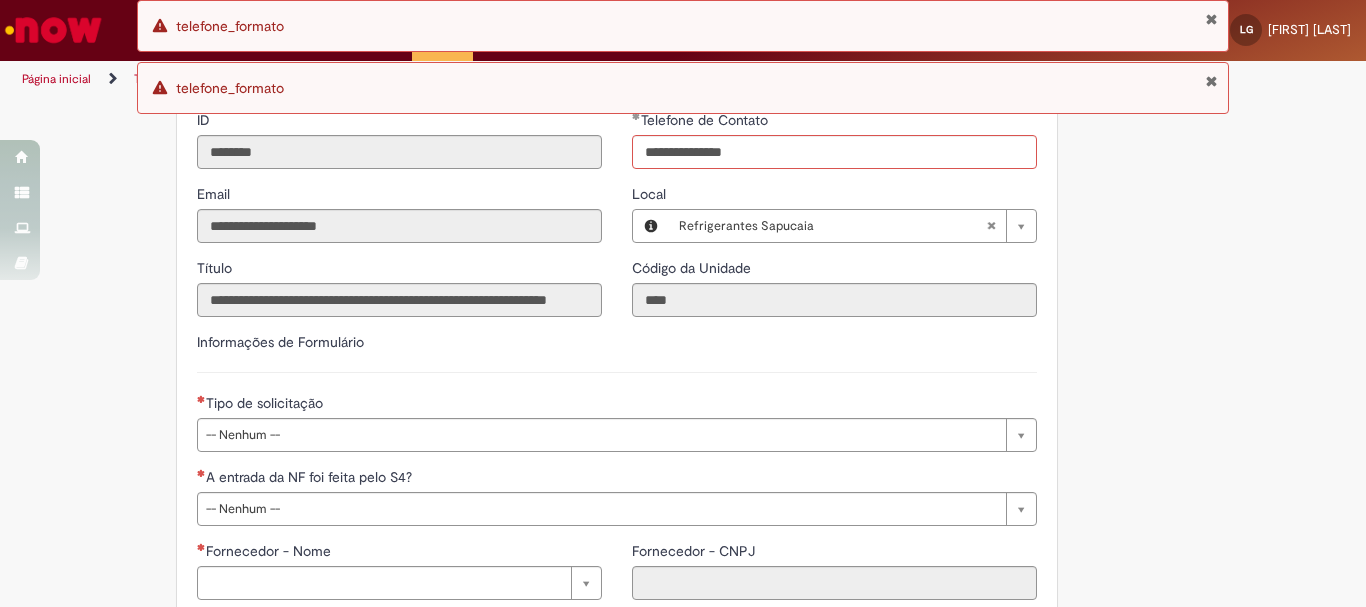 click on "**********" at bounding box center (683, 515) 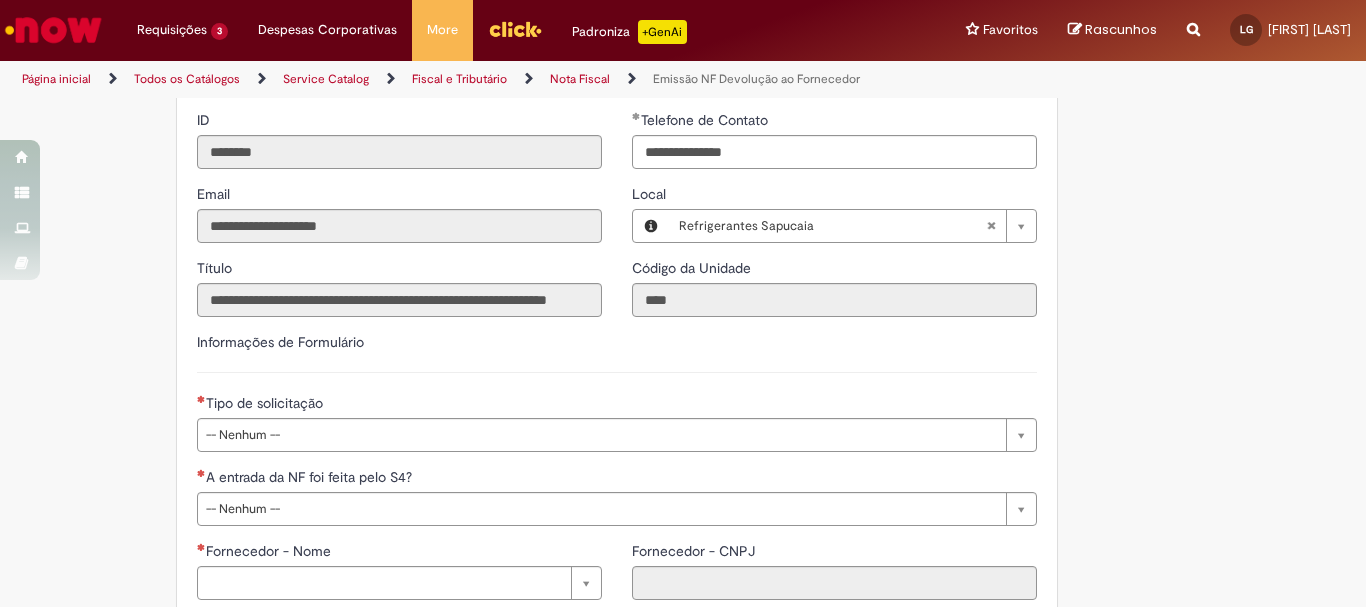 scroll, scrollTop: 696, scrollLeft: 0, axis: vertical 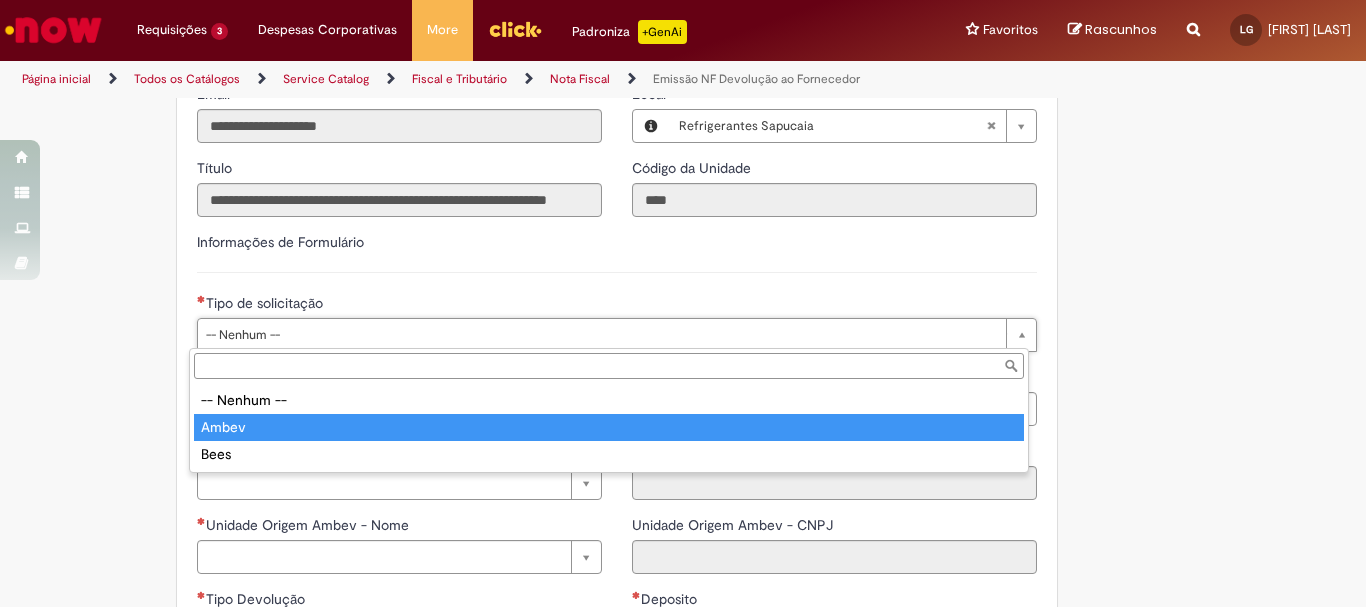 type on "*****" 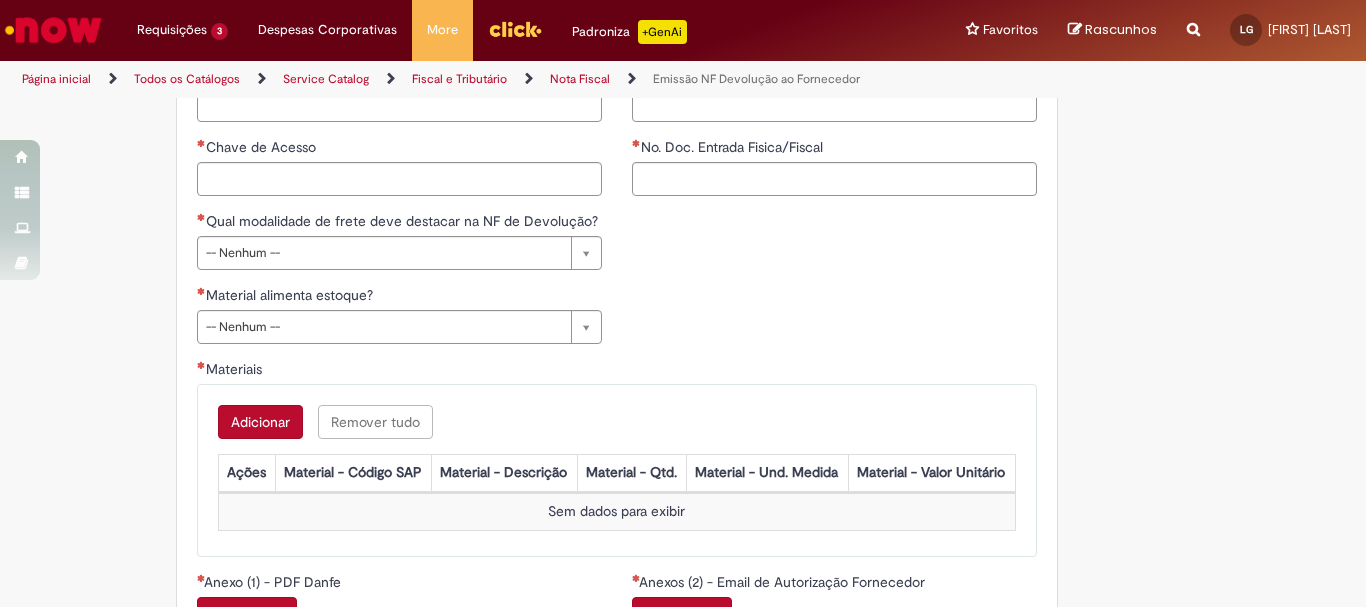 scroll, scrollTop: 1396, scrollLeft: 0, axis: vertical 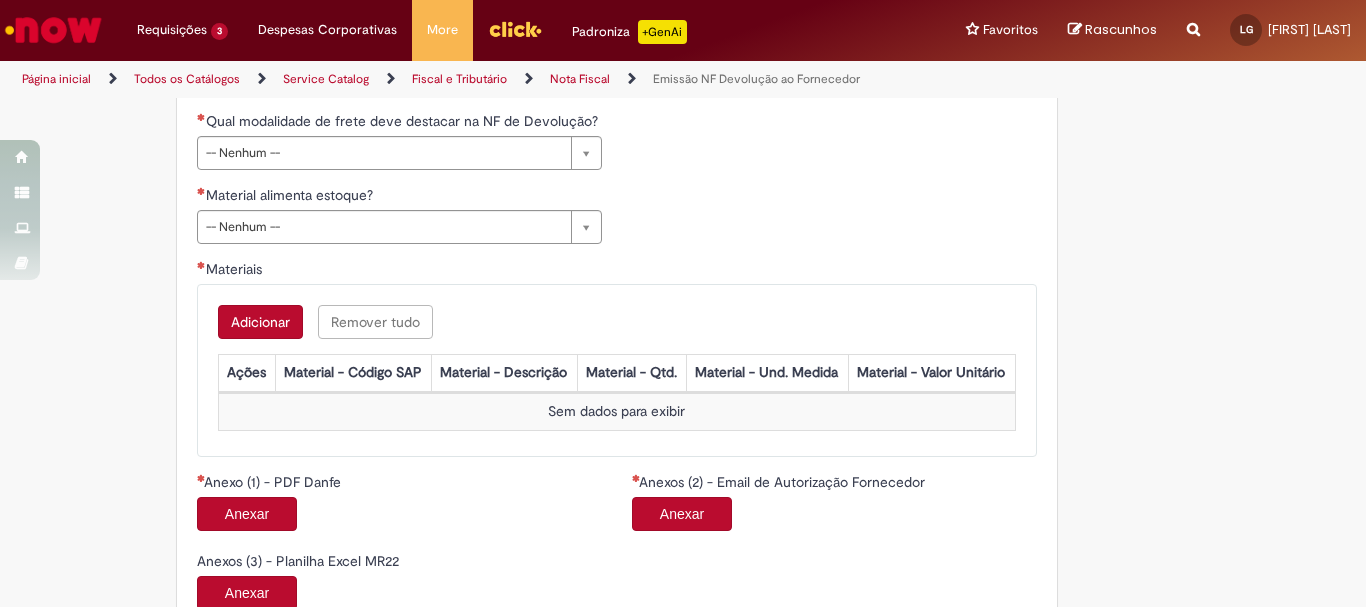 click on "Anexar" at bounding box center (682, 514) 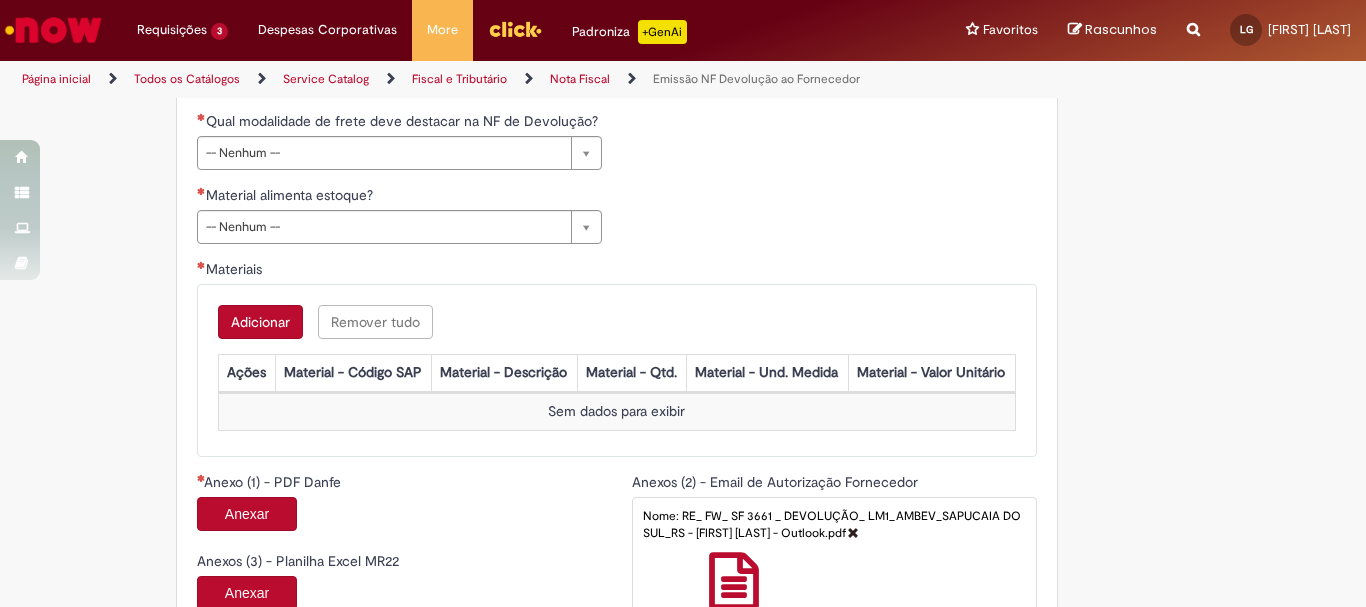 scroll, scrollTop: 1496, scrollLeft: 0, axis: vertical 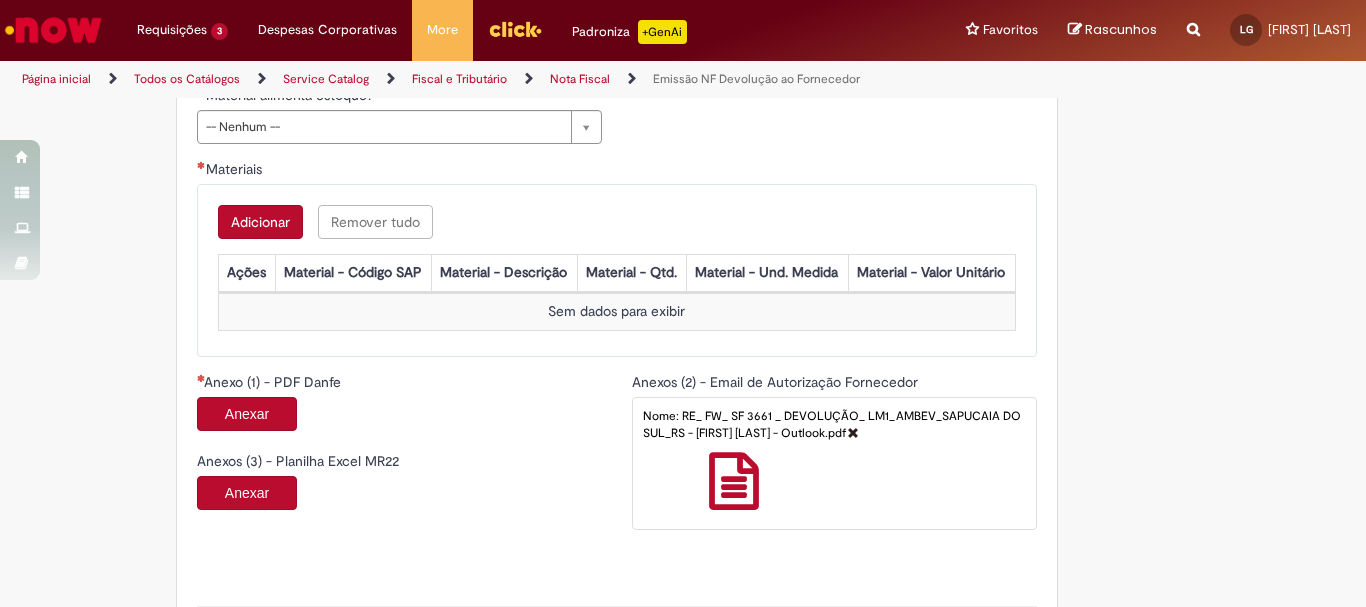 click on "Anexar" at bounding box center (247, 414) 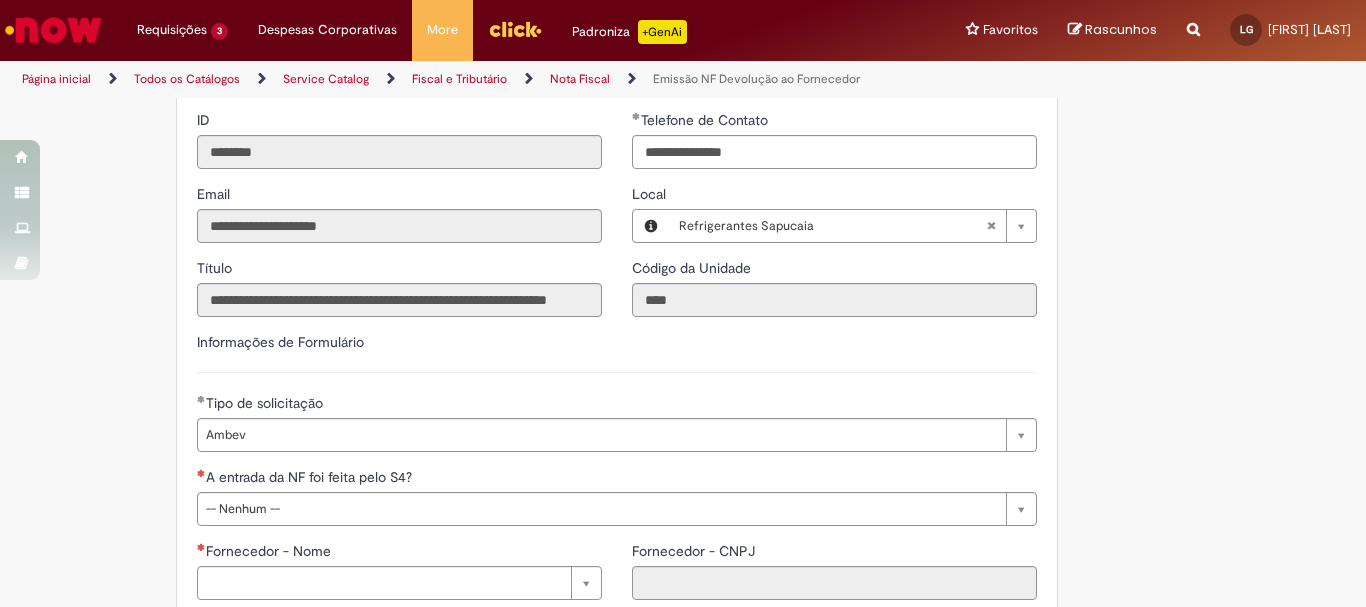 scroll, scrollTop: 696, scrollLeft: 0, axis: vertical 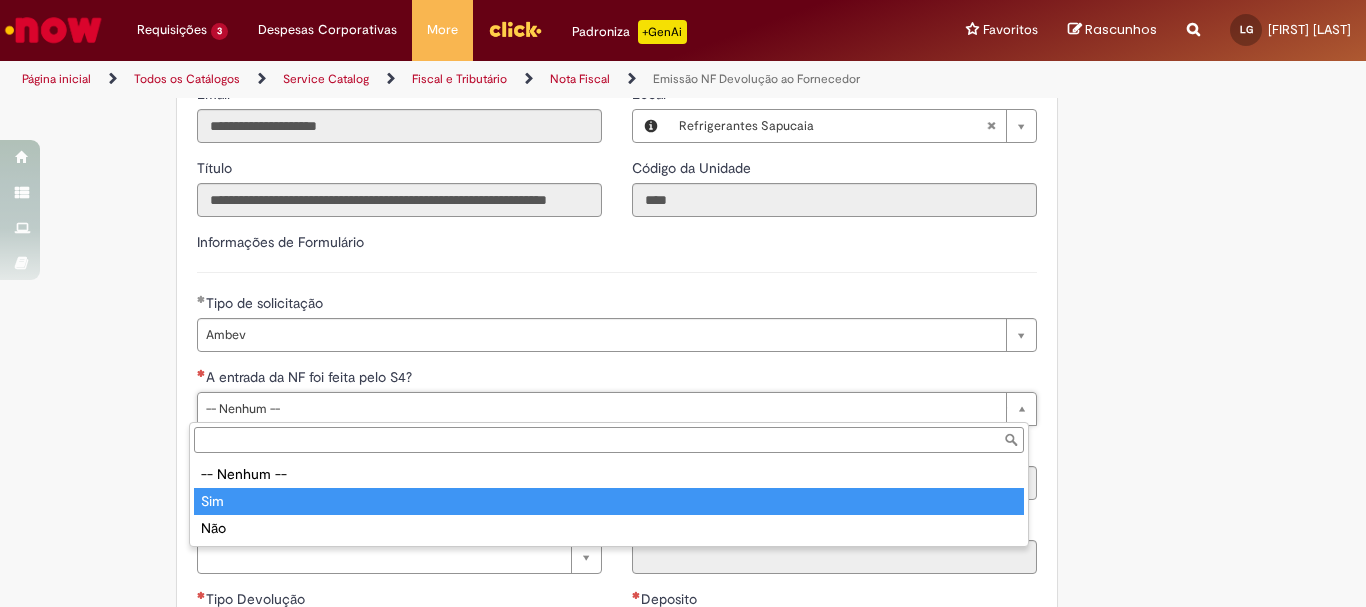 type on "***" 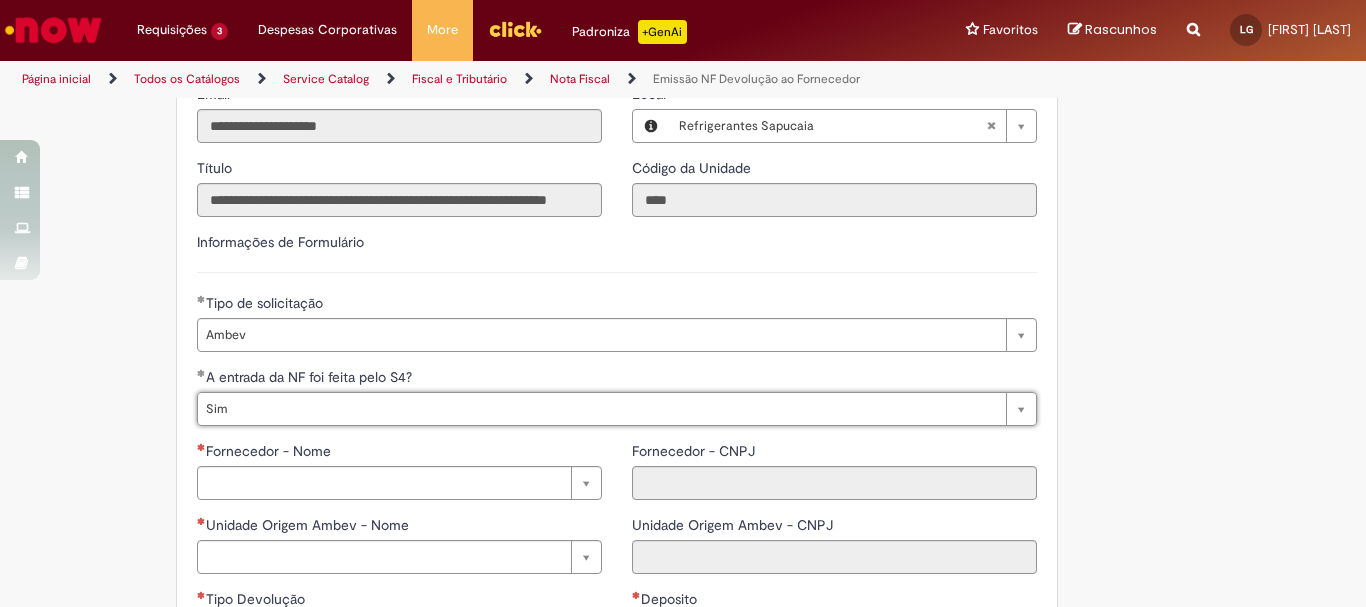 click on "**********" at bounding box center [585, 556] 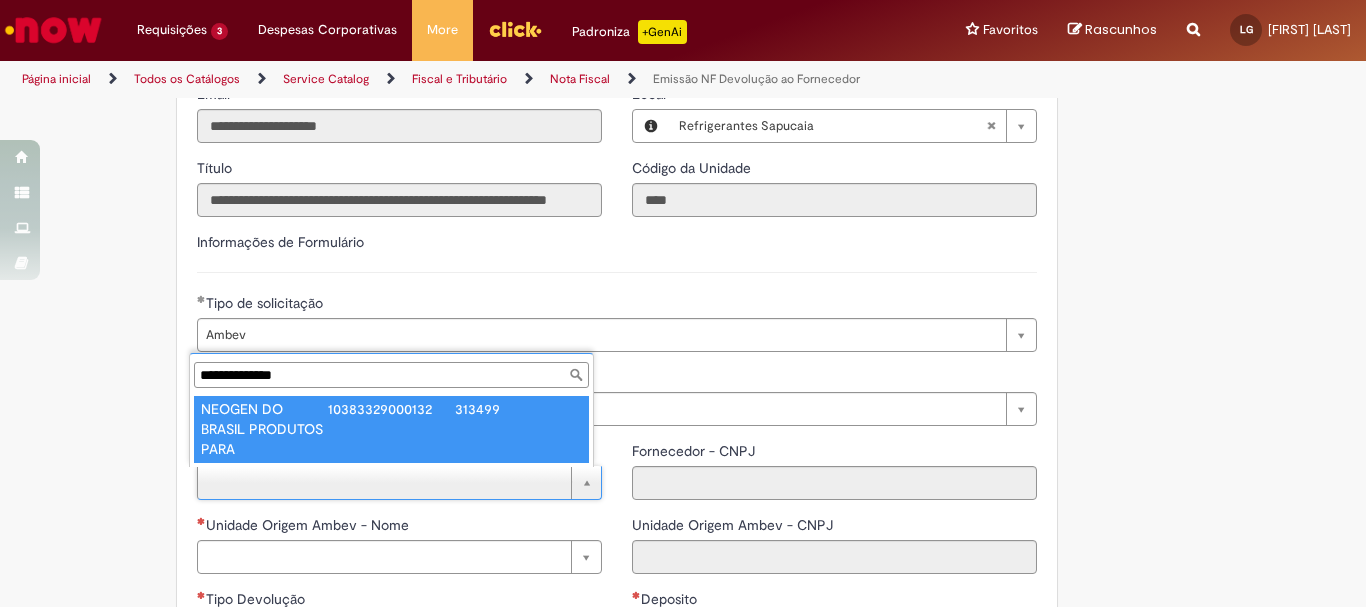 type on "**********" 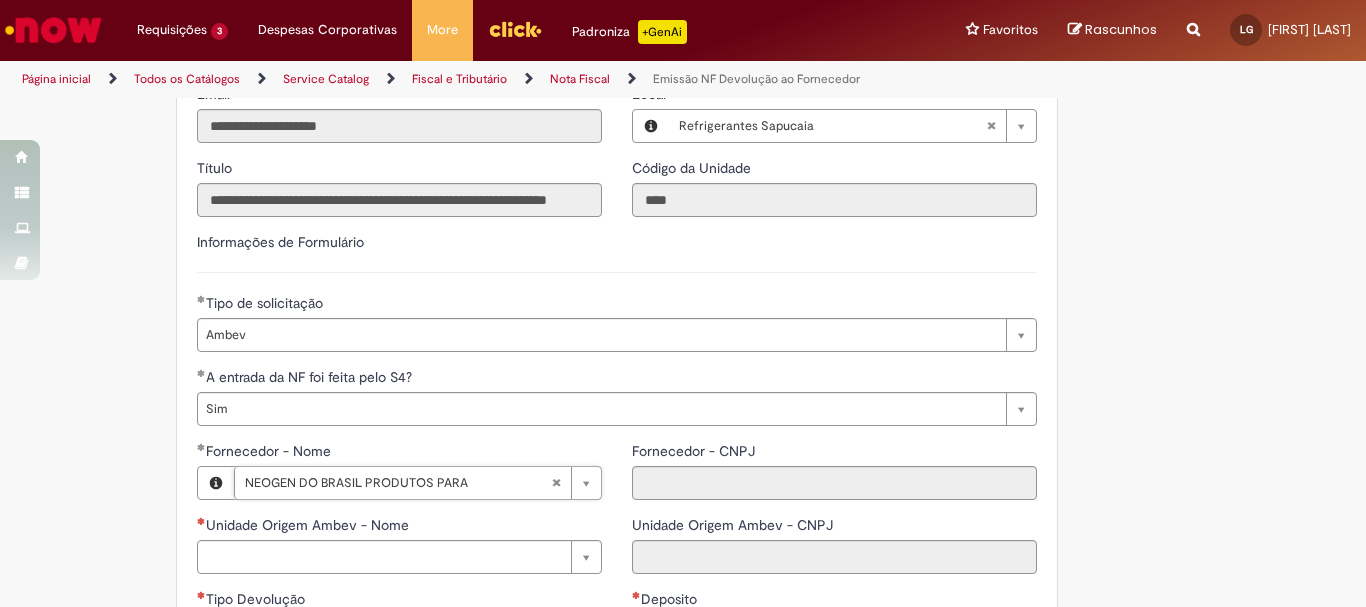 type on "**********" 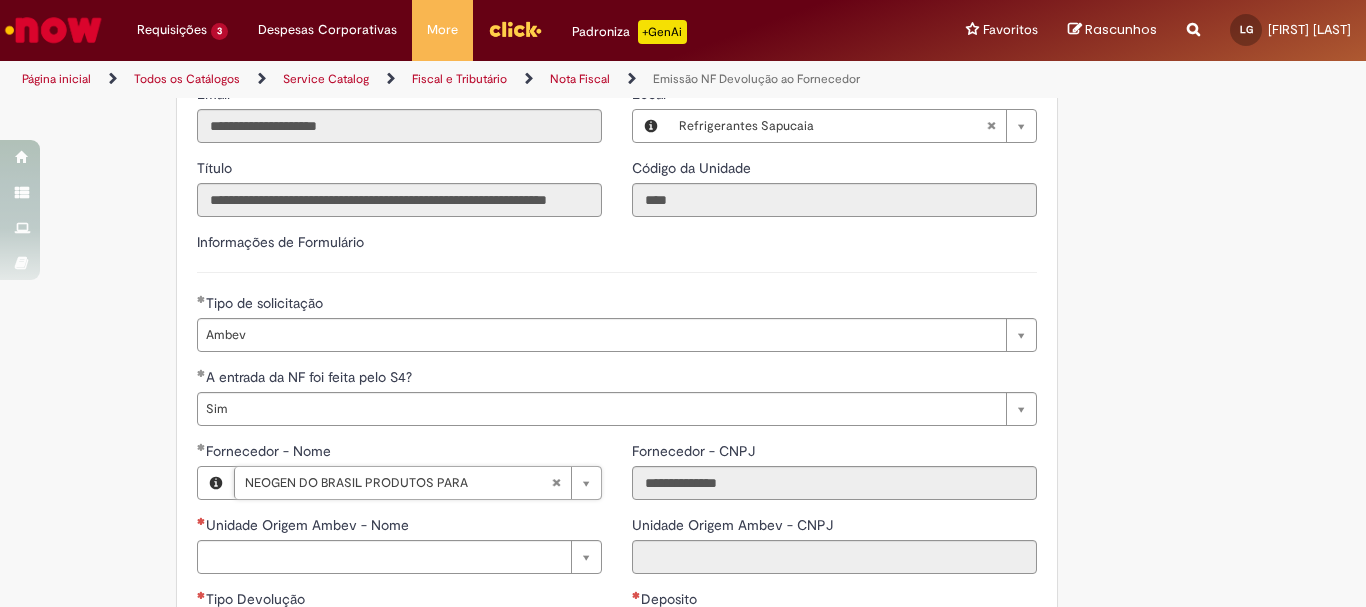 scroll, scrollTop: 796, scrollLeft: 0, axis: vertical 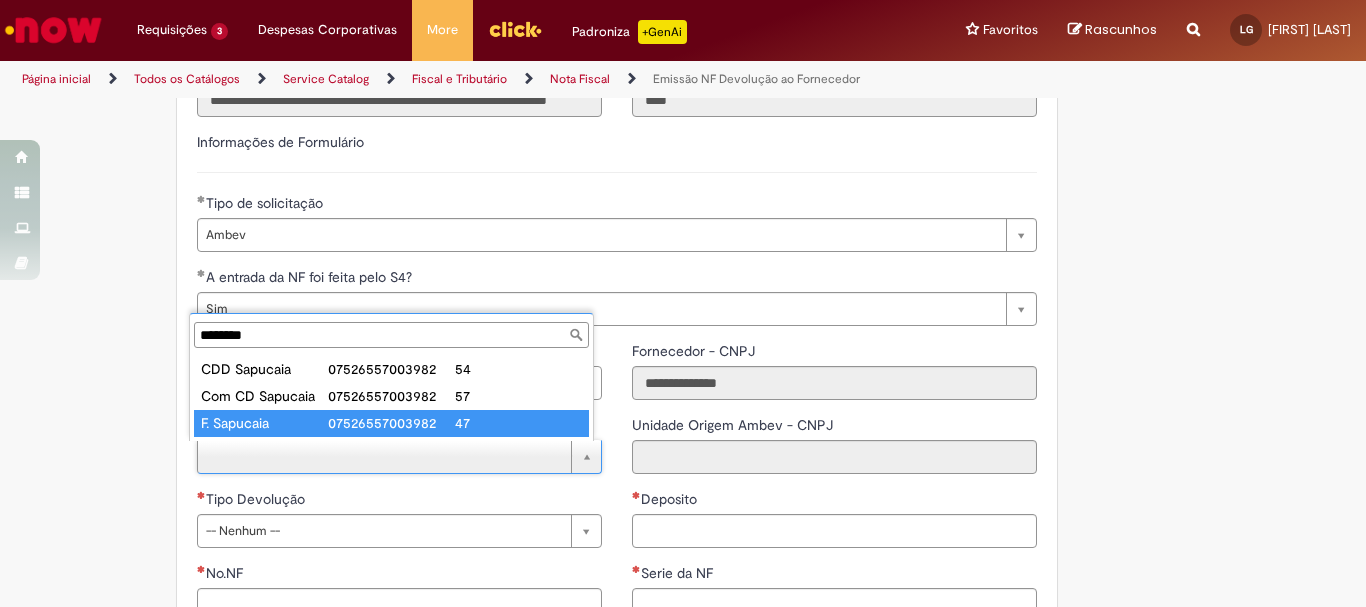 type on "********" 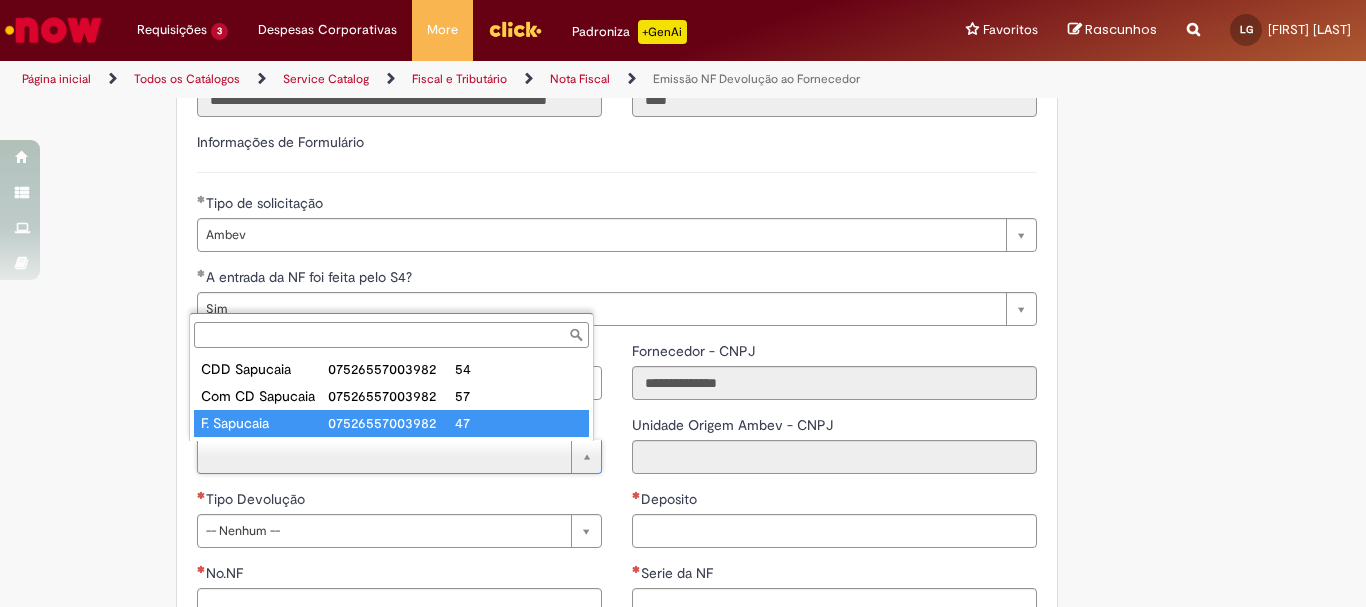 type on "**********" 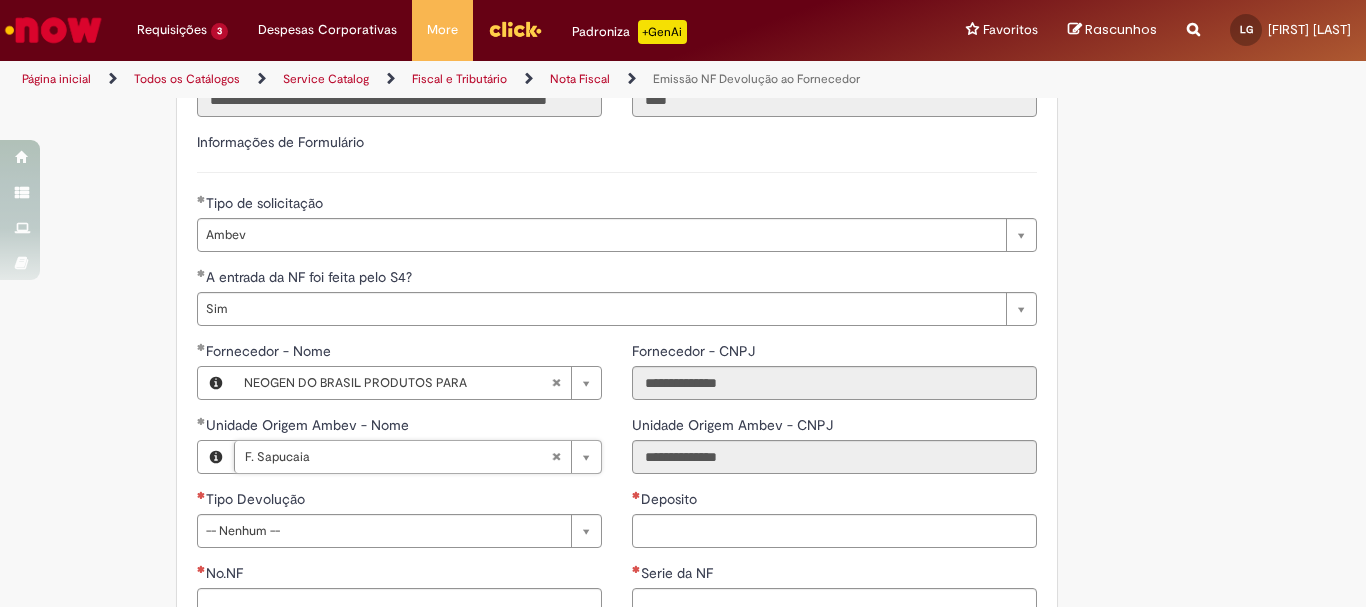 scroll, scrollTop: 896, scrollLeft: 0, axis: vertical 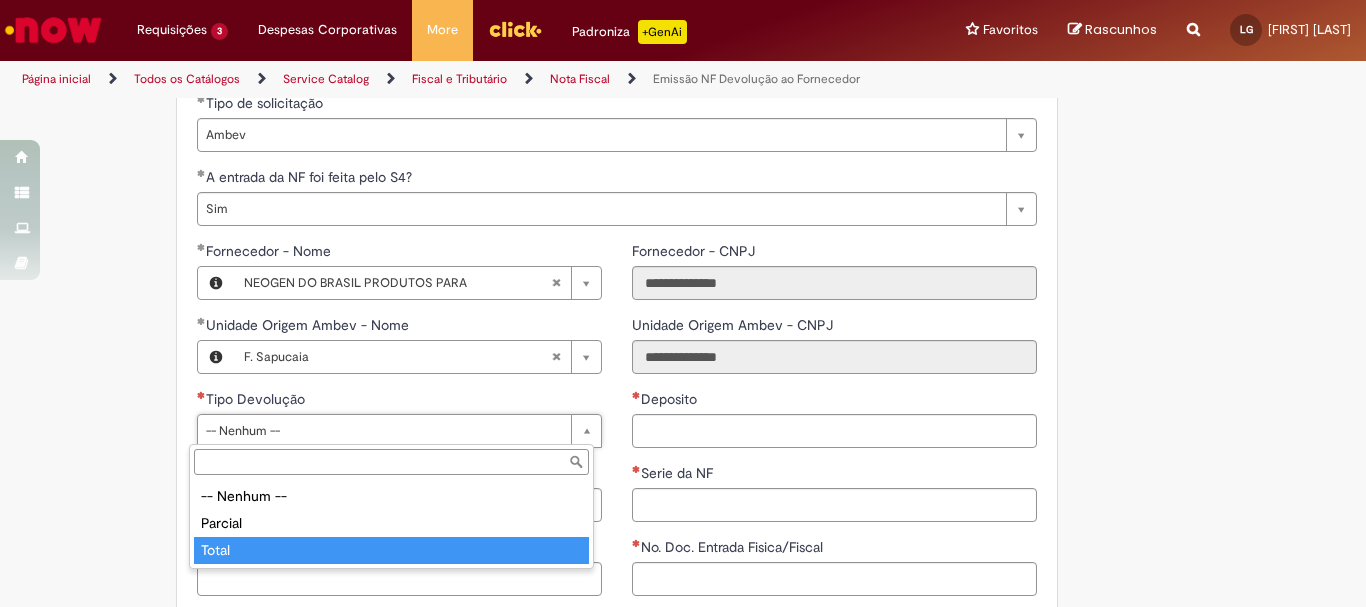 type on "*****" 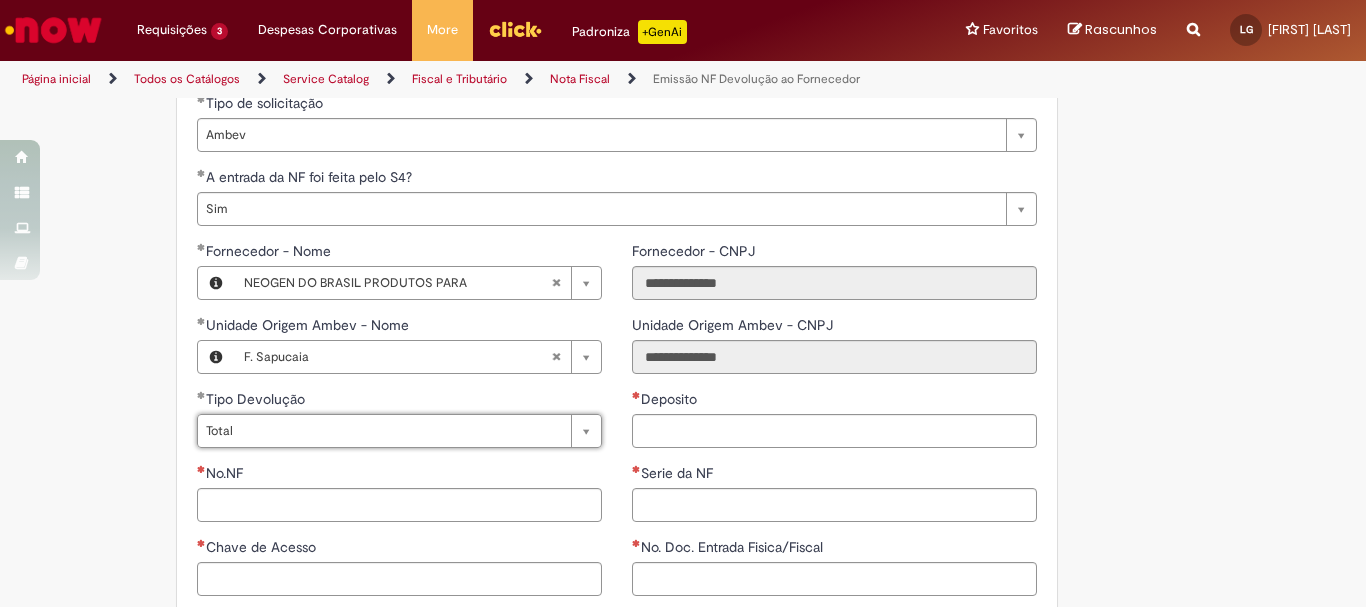 click on "Tire dúvidas com LupiAssist    +GenAI
Oi! Eu sou LupiAssist, uma Inteligência Artificial Generativa em constante aprendizado   Meu conteúdo é monitorado para trazer uma melhor experiência
Dúvidas comuns:
Só mais um instante, estou consultando nossas bases de conhecimento  e escrevendo a melhor resposta pra você!
Title
Lorem ipsum dolor sit amet    Fazer uma nova pergunta
Gerei esta resposta utilizando IA Generativa em conjunto com os nossos padrões. Em caso de divergência, os documentos oficiais prevalecerão.
Saiba mais em:
Ou ligue para:
E aí, te ajudei?
Sim, obrigado!" at bounding box center (683, 357) 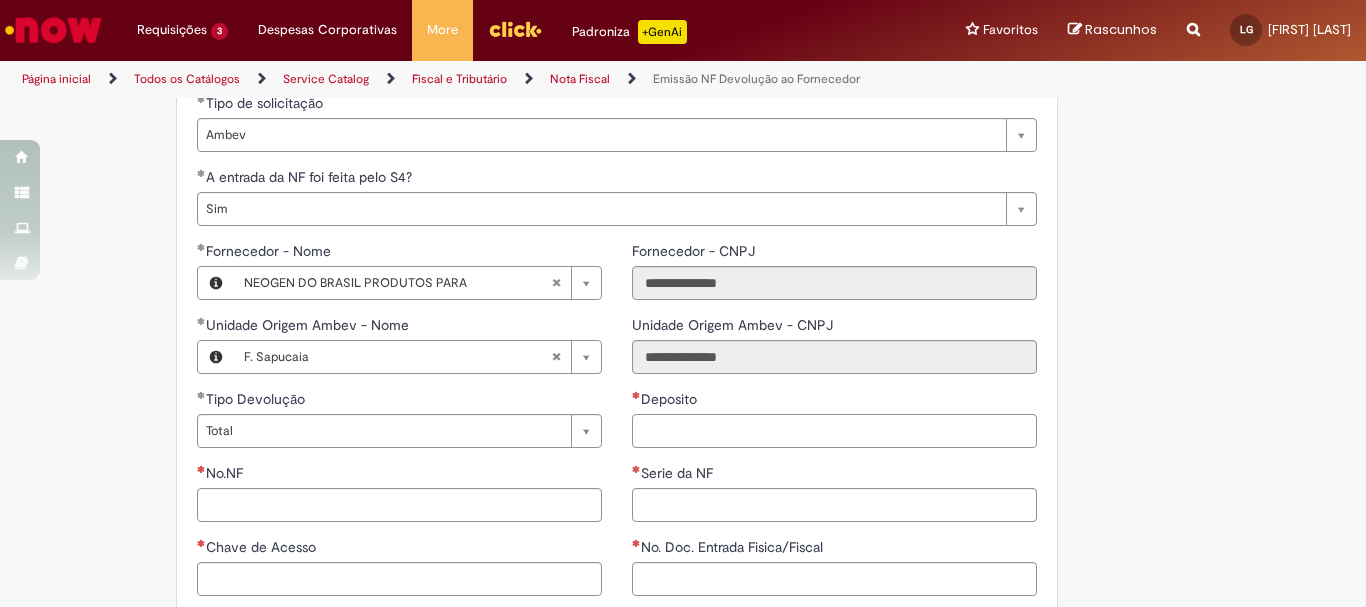 click on "Deposito" at bounding box center [834, 431] 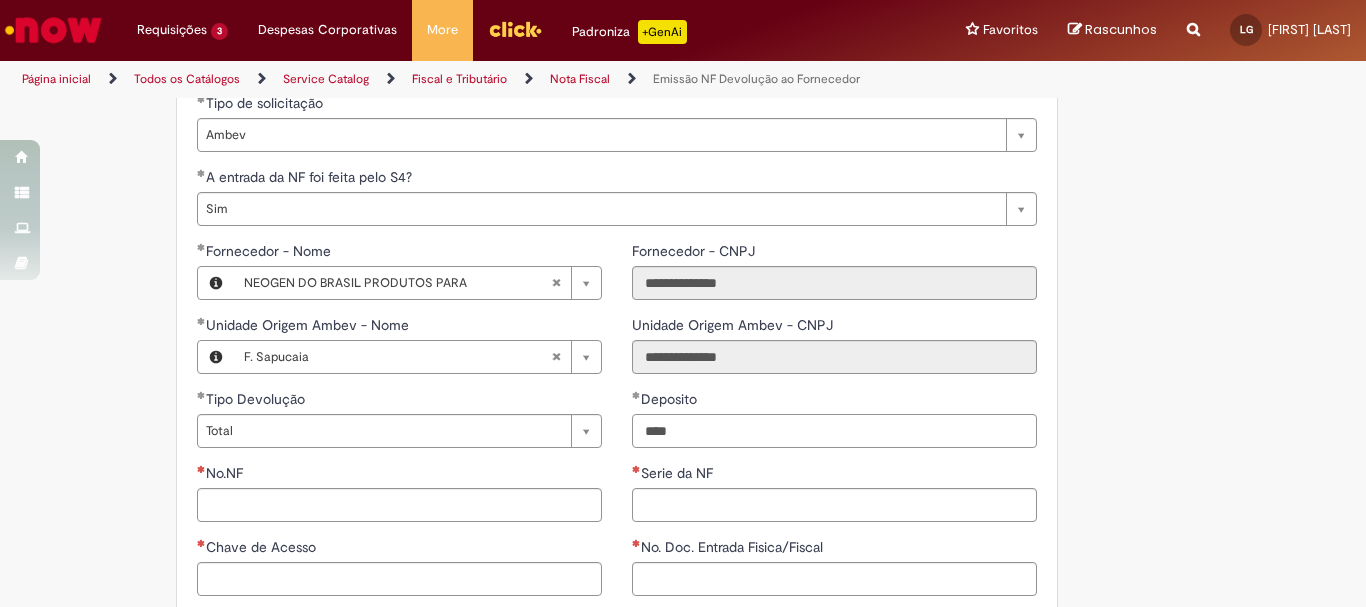 type on "****" 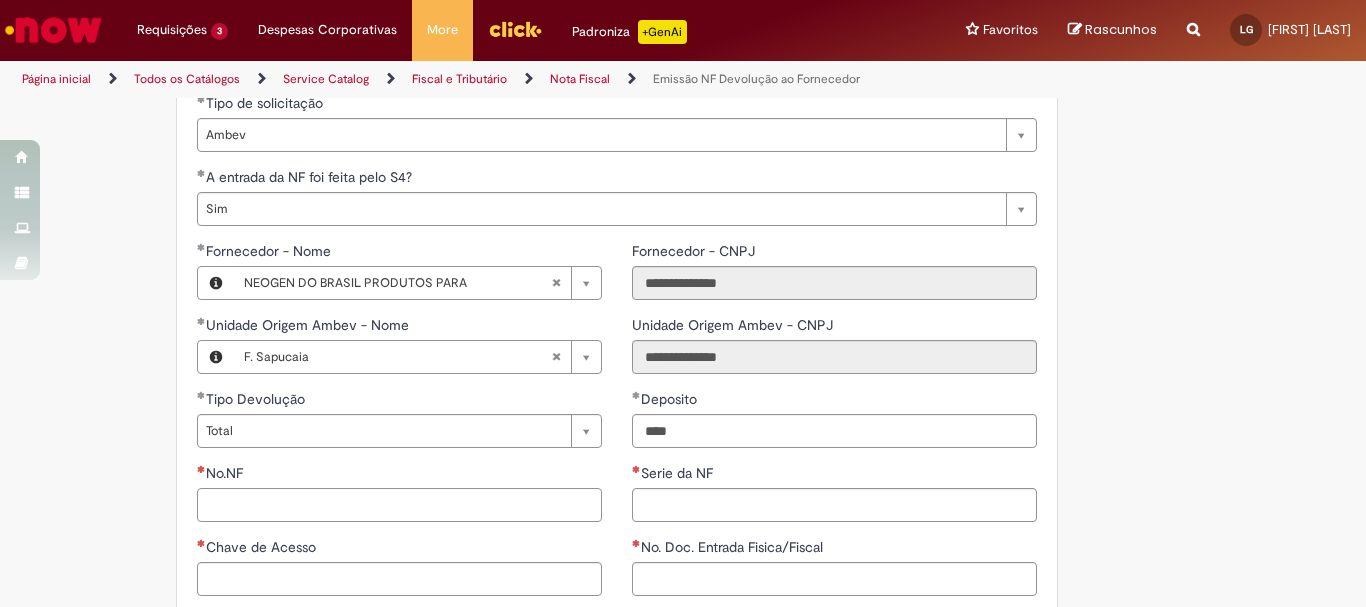 click on "No.NF" at bounding box center [399, 505] 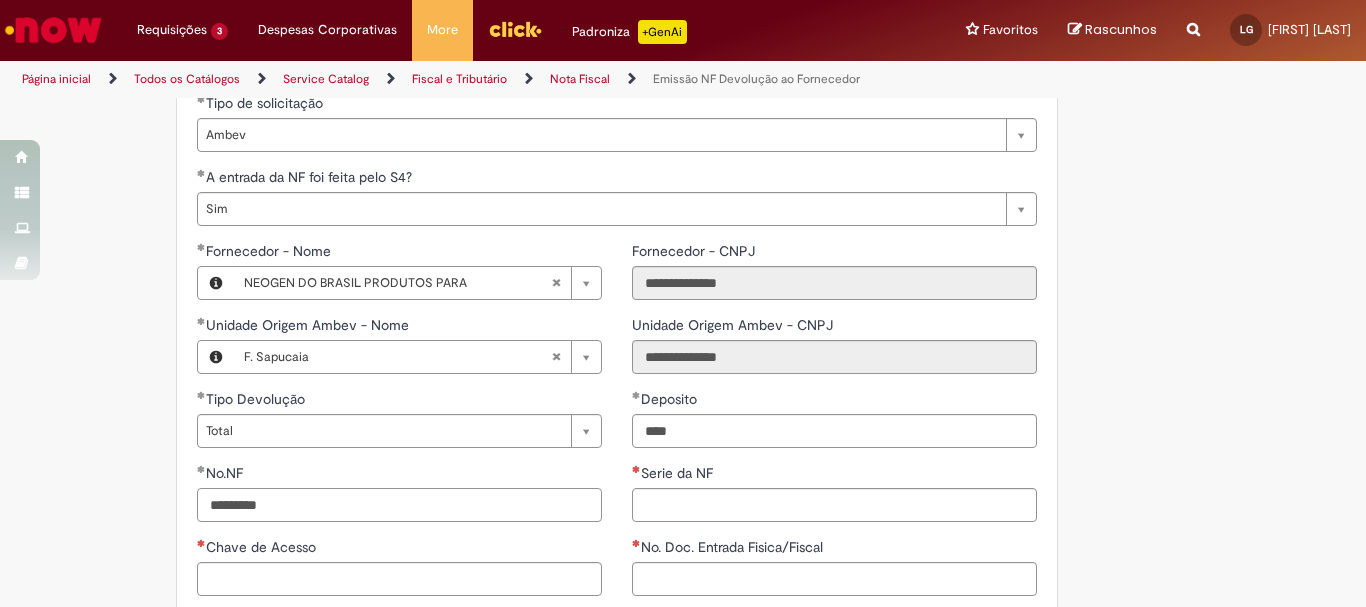 type on "*********" 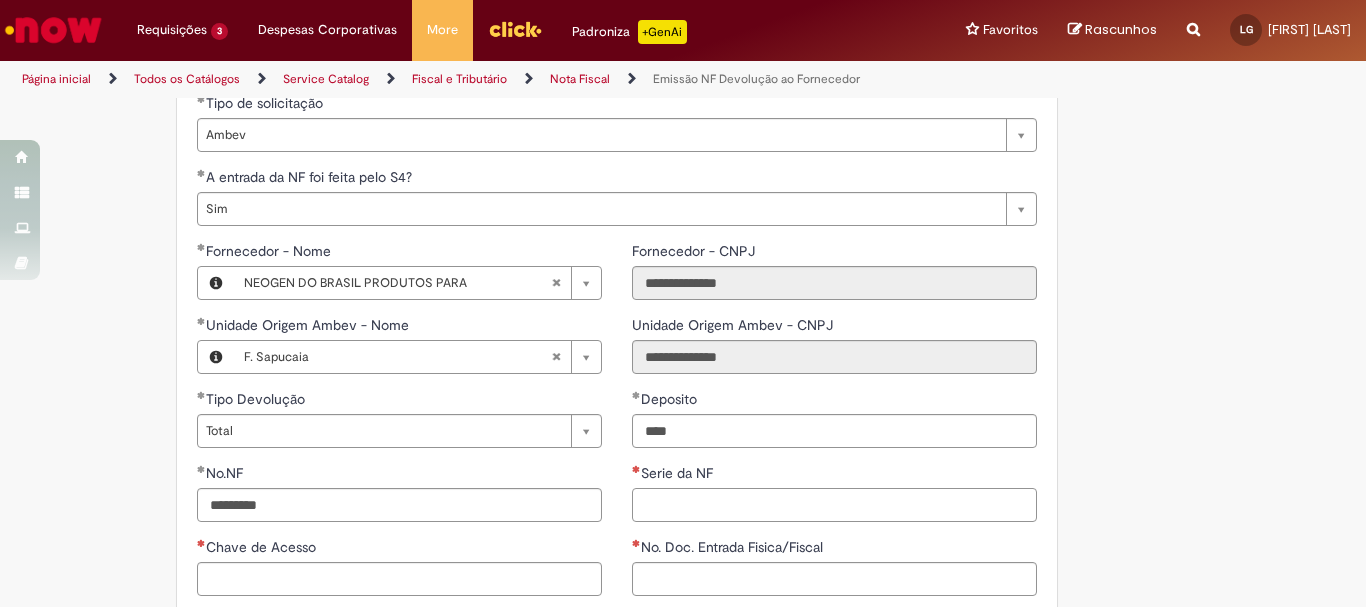 click on "Serie da NF" at bounding box center (834, 505) 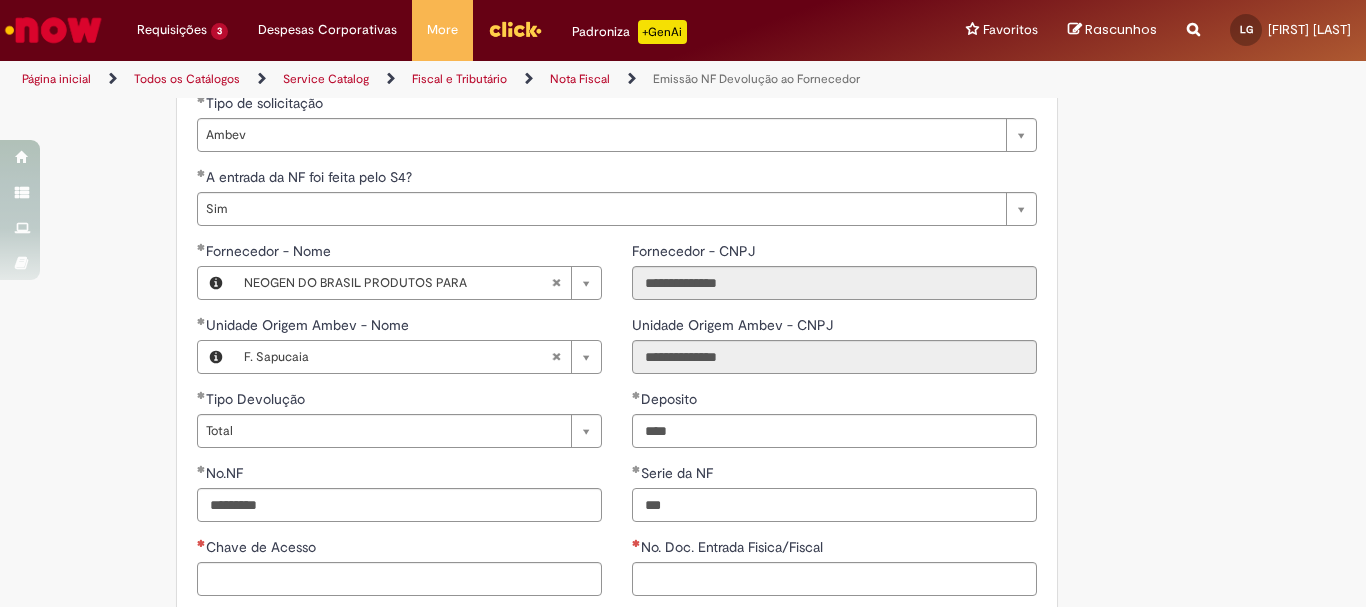 type on "***" 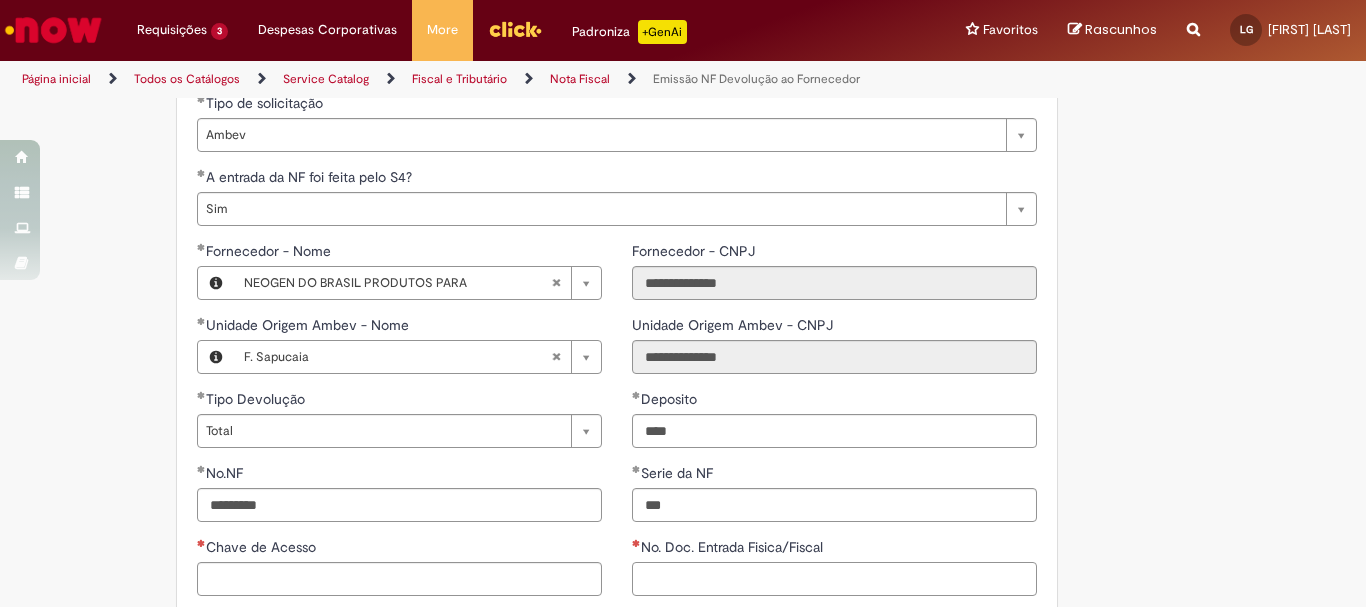 scroll, scrollTop: 996, scrollLeft: 0, axis: vertical 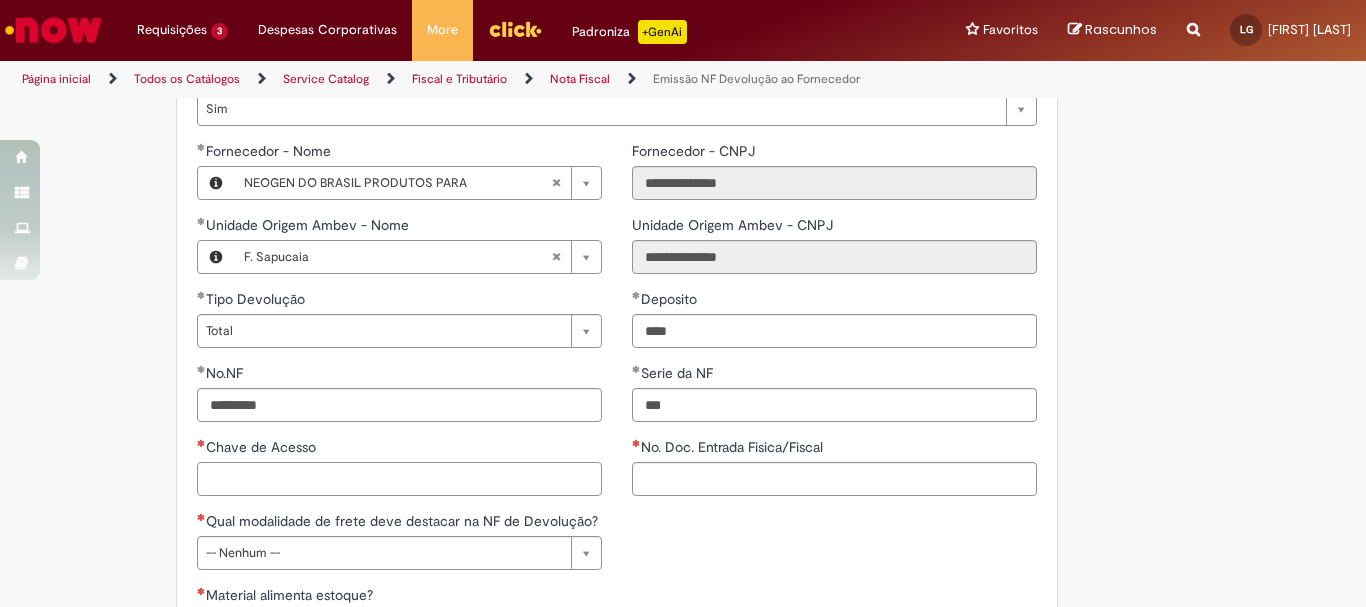 click on "Chave de Acesso" at bounding box center (399, 479) 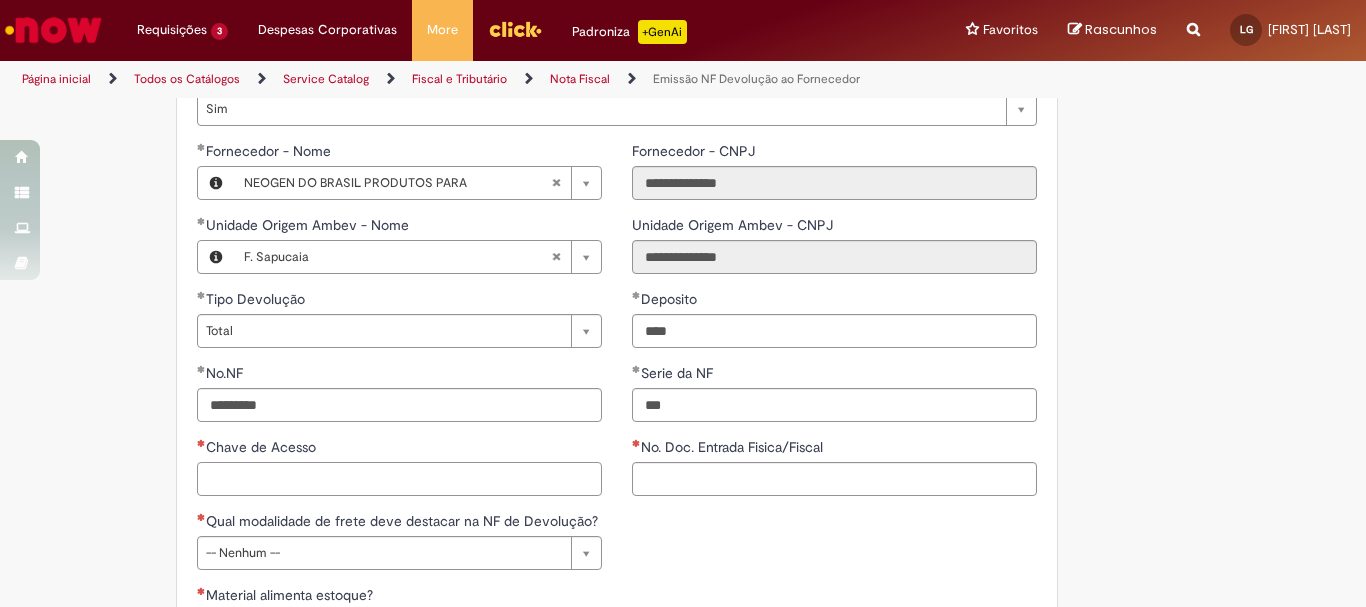 paste on "********" 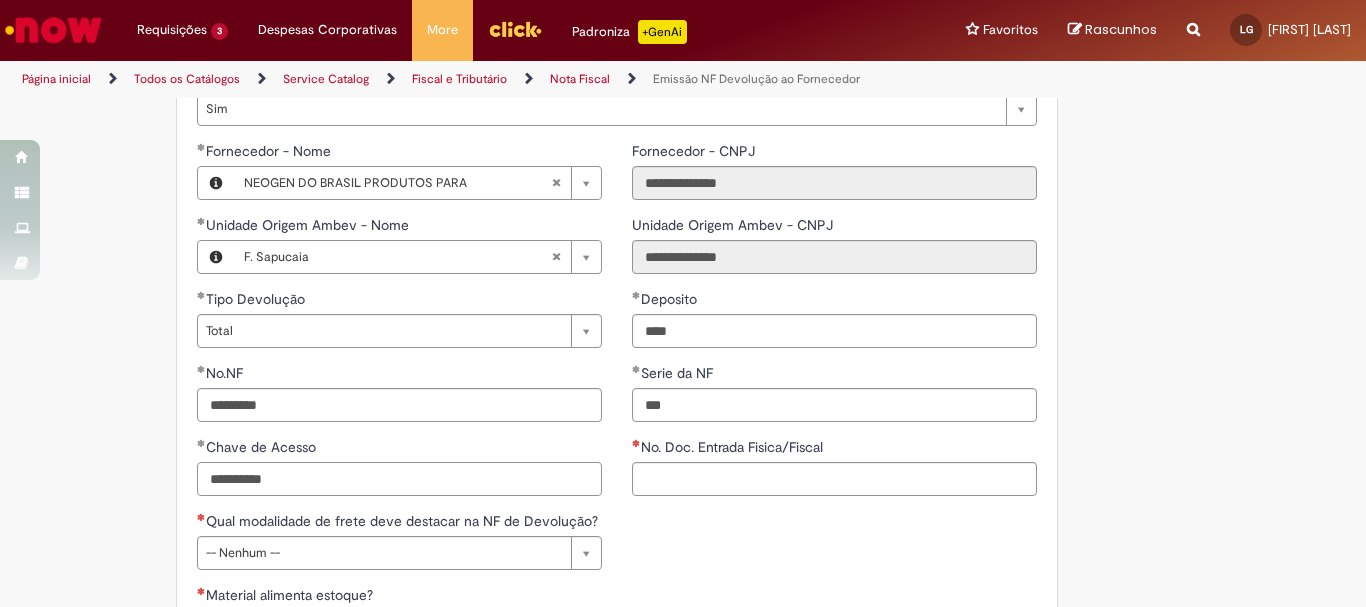 drag, startPoint x: 344, startPoint y: 486, endPoint x: 0, endPoint y: 472, distance: 344.28476 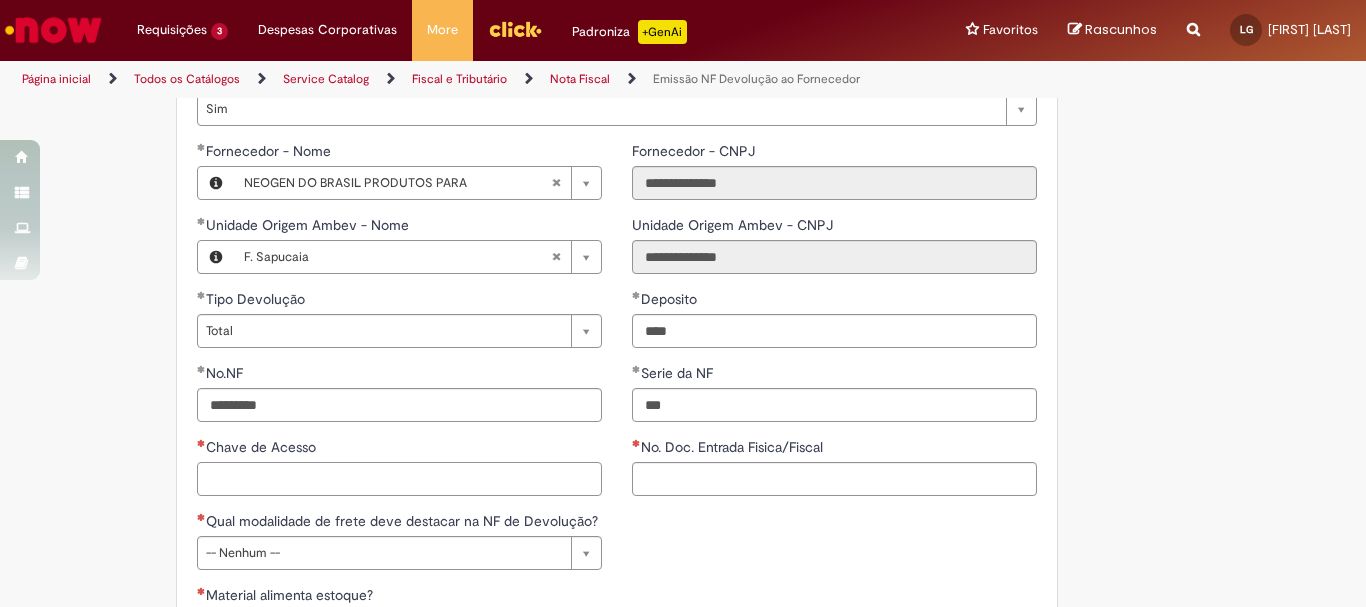 paste on "**********" 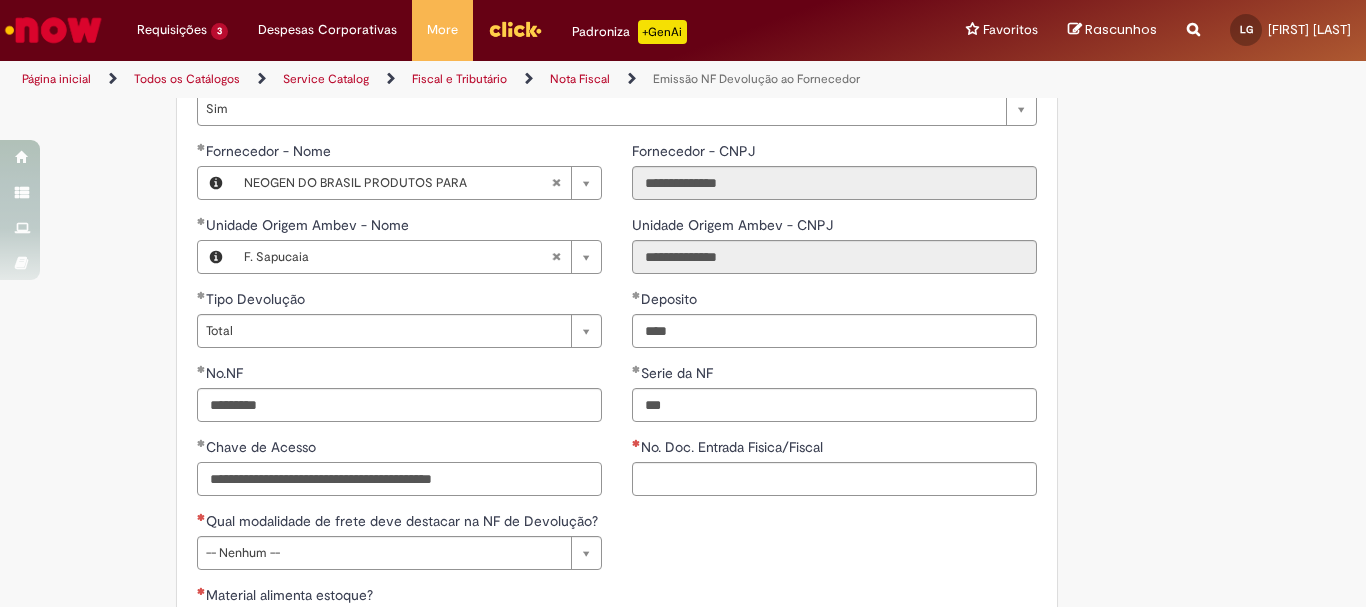 type on "**********" 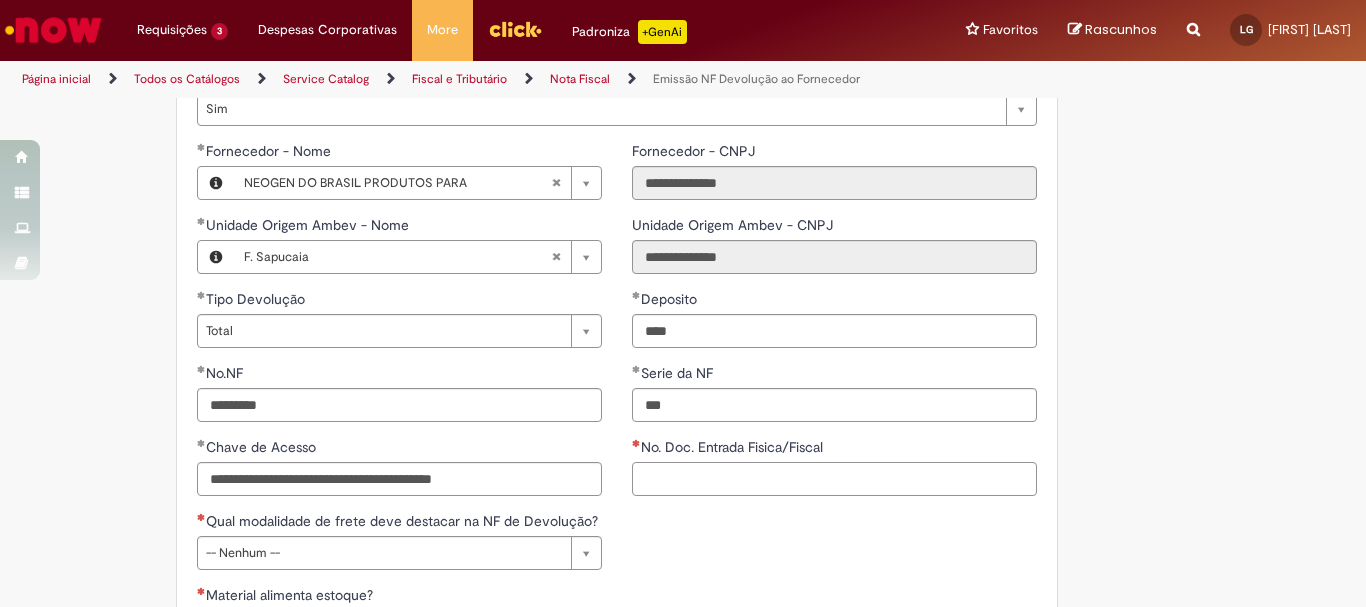 click on "No. Doc. Entrada Fisica/Fiscal" at bounding box center [834, 479] 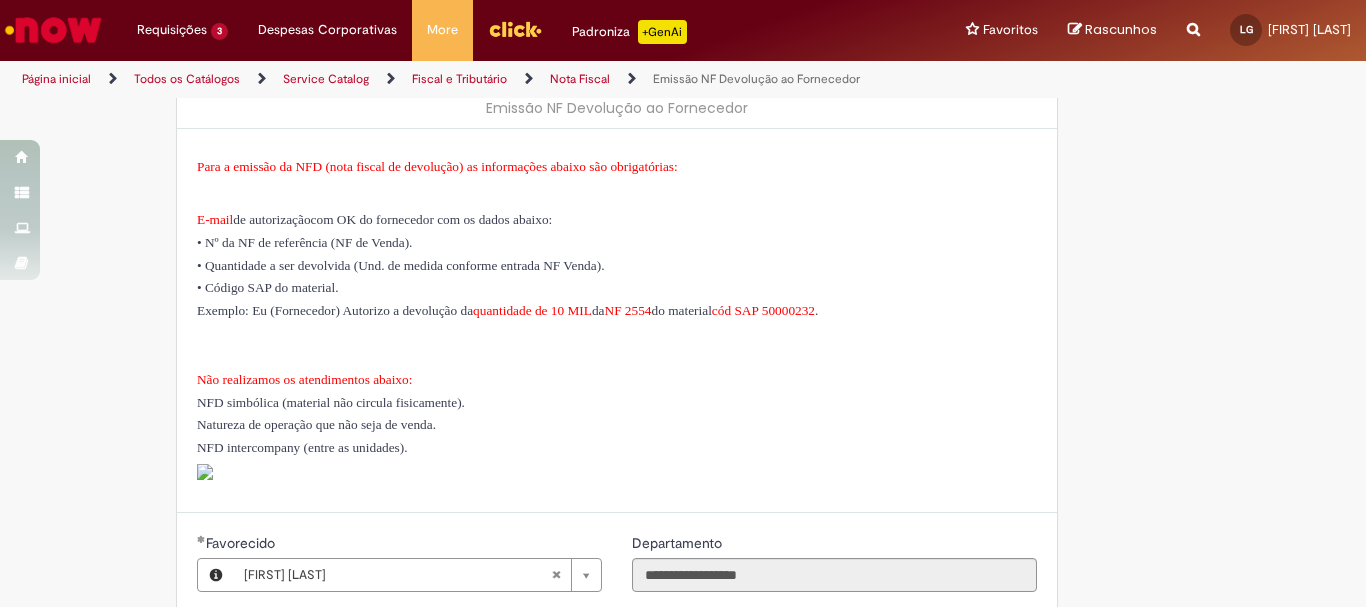 scroll, scrollTop: 0, scrollLeft: 0, axis: both 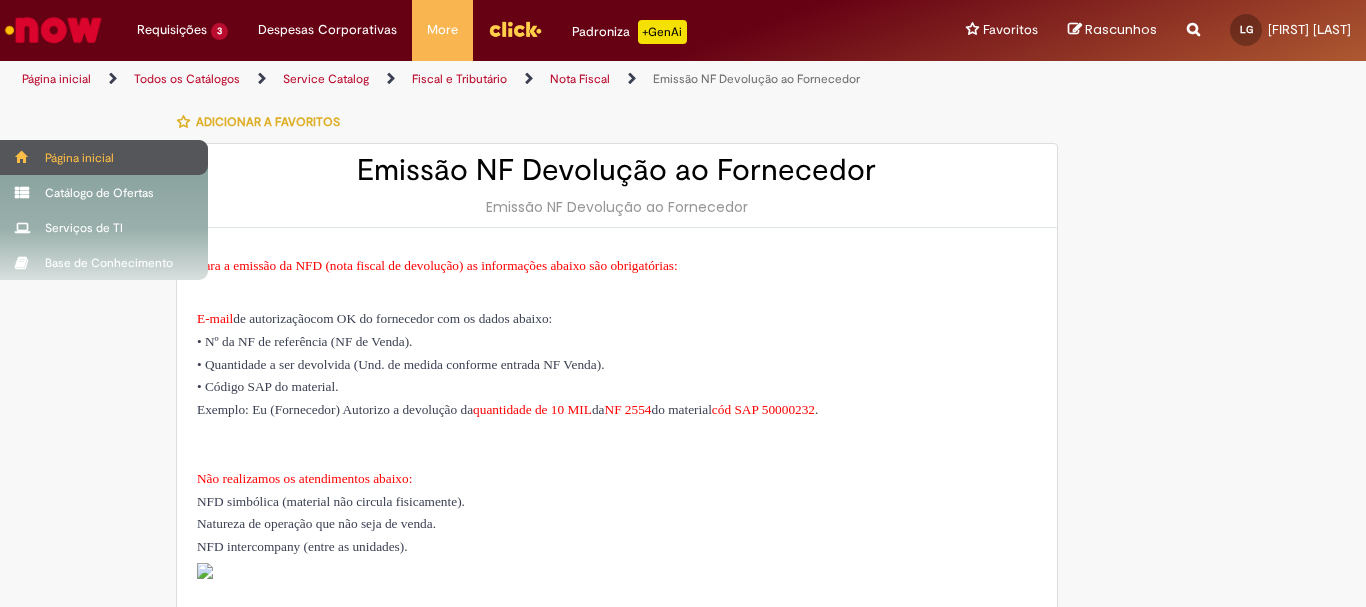 click at bounding box center [22, 157] 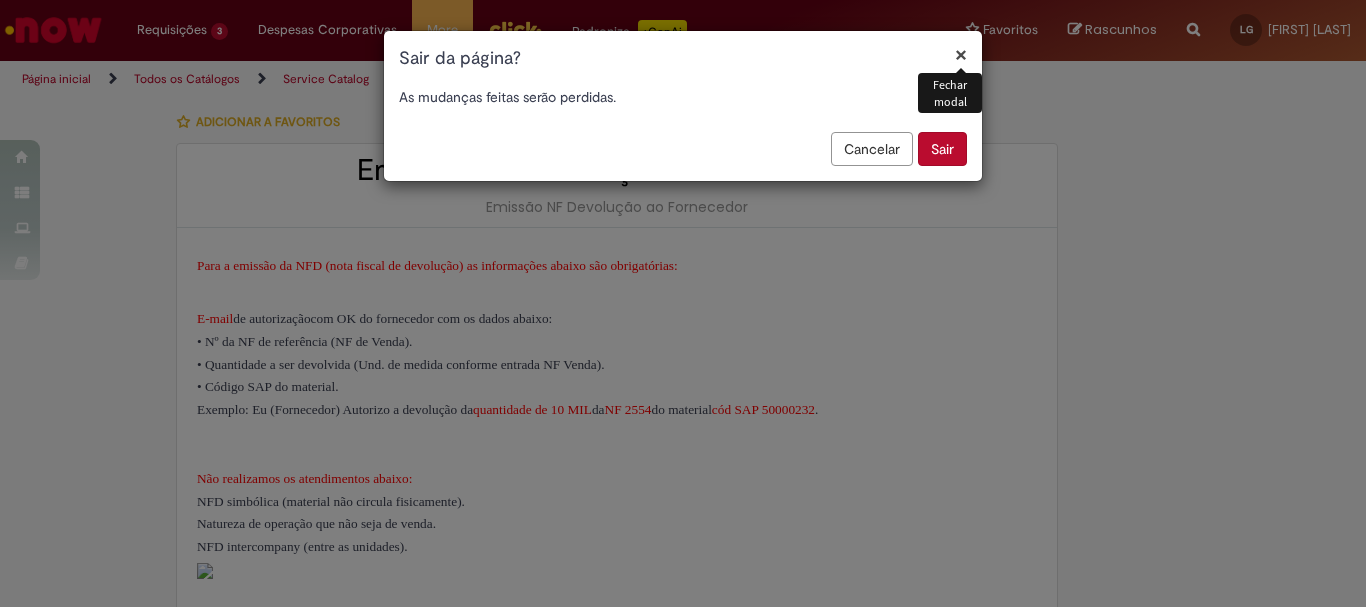 click on "Sair" at bounding box center (942, 149) 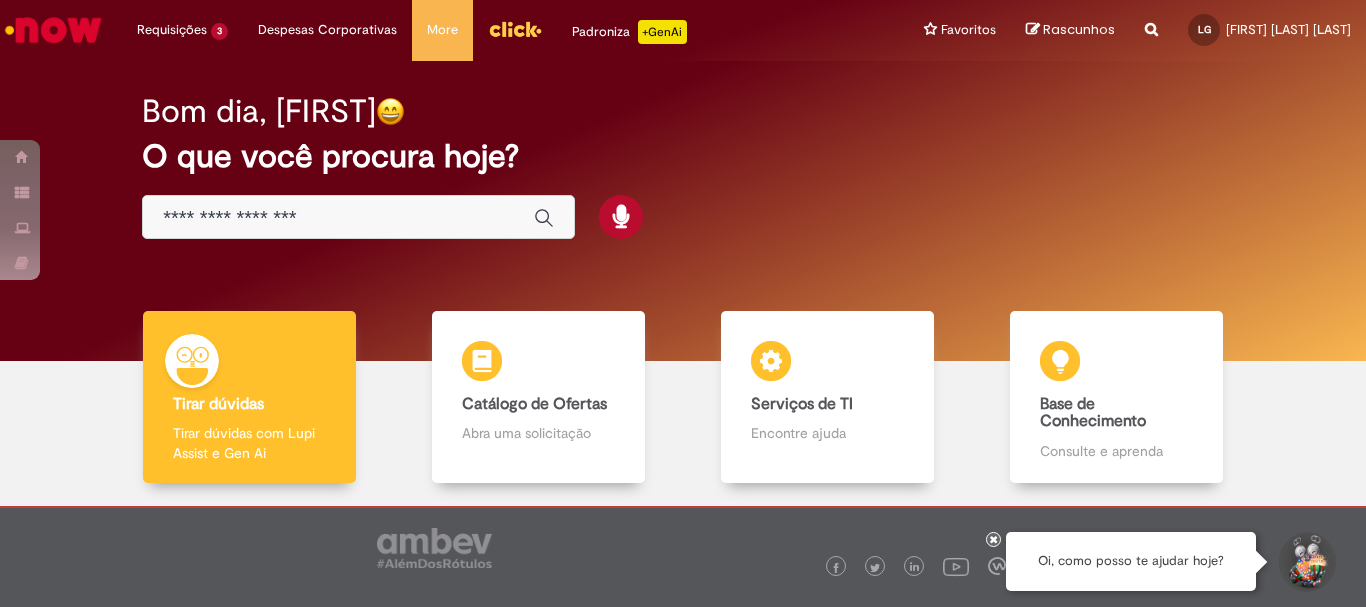 scroll, scrollTop: 0, scrollLeft: 0, axis: both 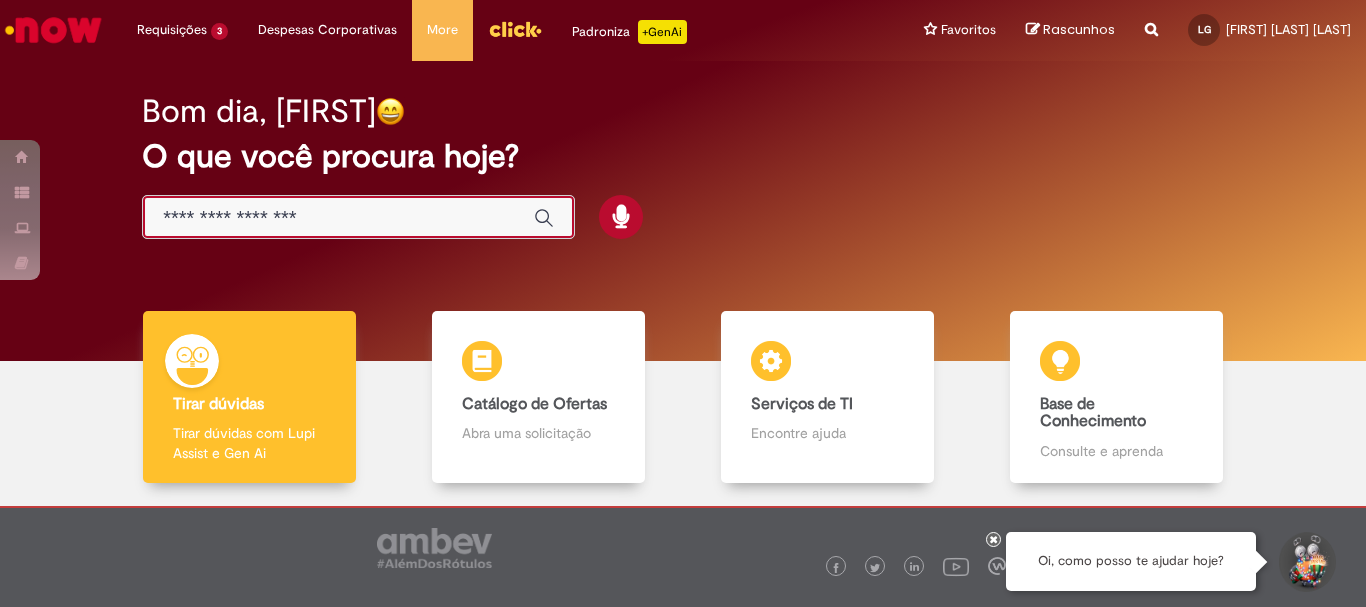 click at bounding box center [338, 218] 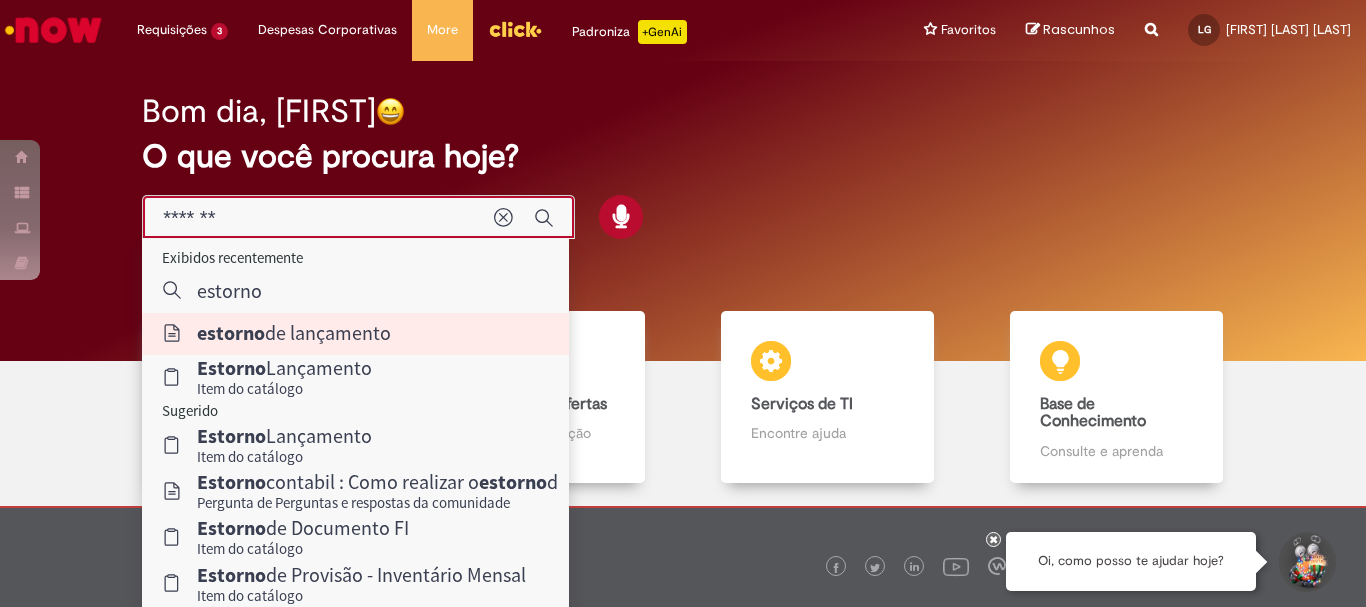 type on "**********" 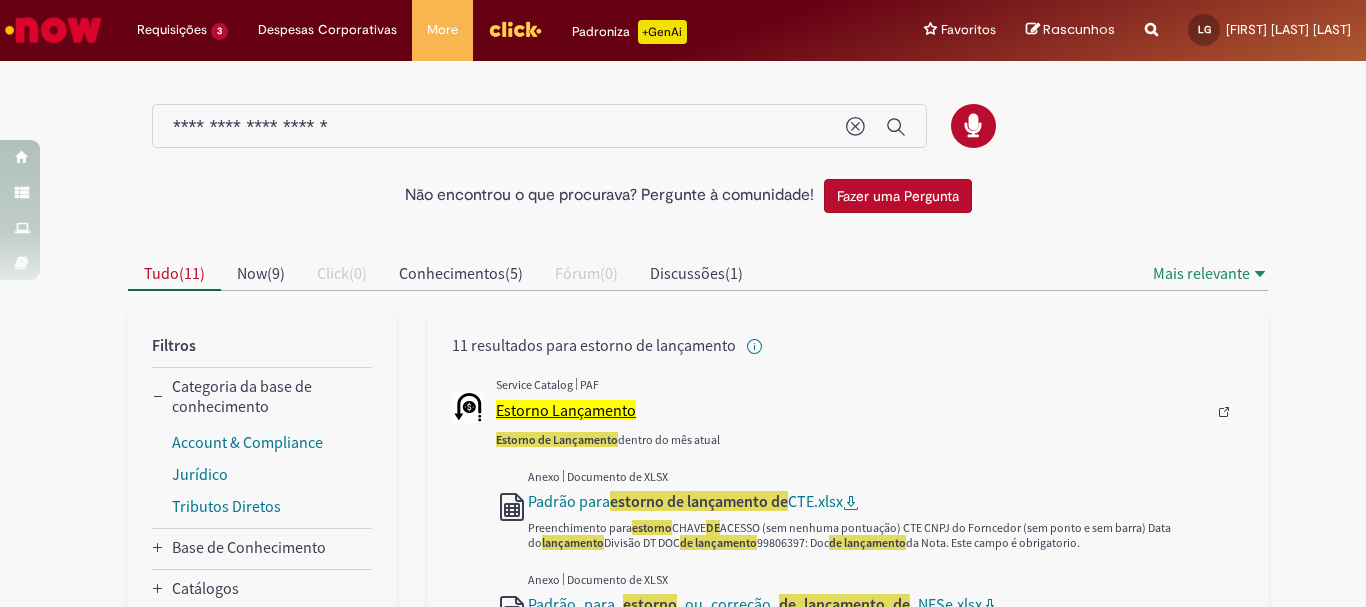 scroll, scrollTop: 100, scrollLeft: 0, axis: vertical 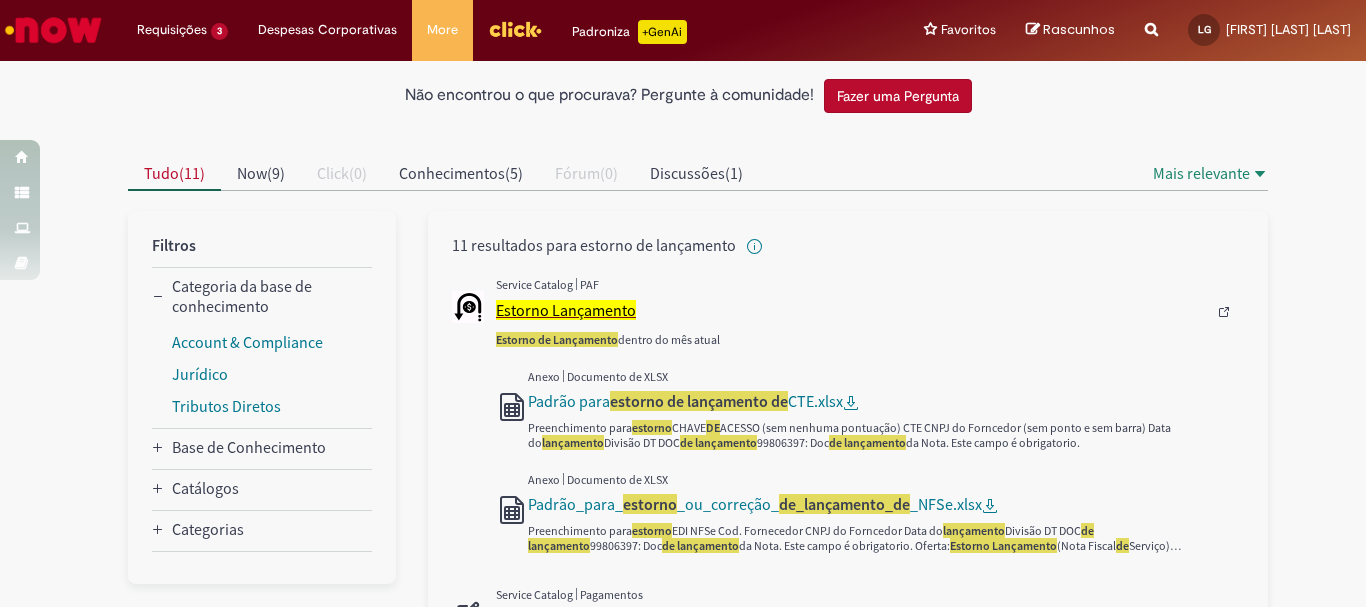 click on "Estorno Lançamento" at bounding box center [566, 310] 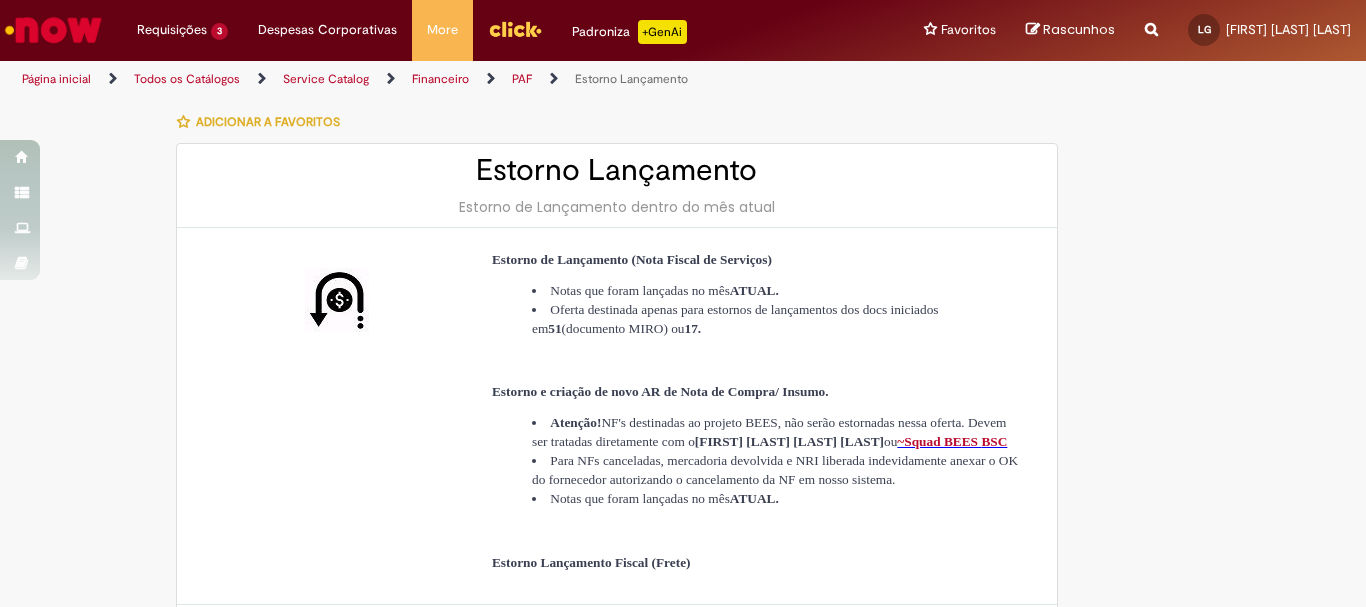type on "********" 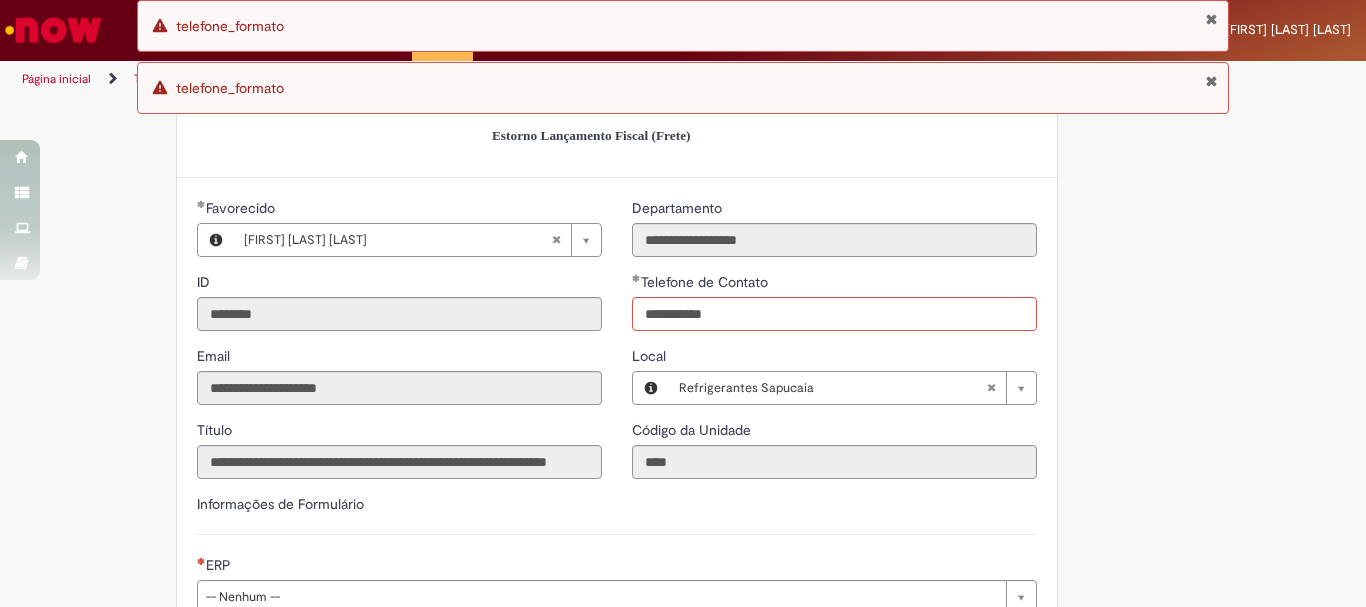 type on "**********" 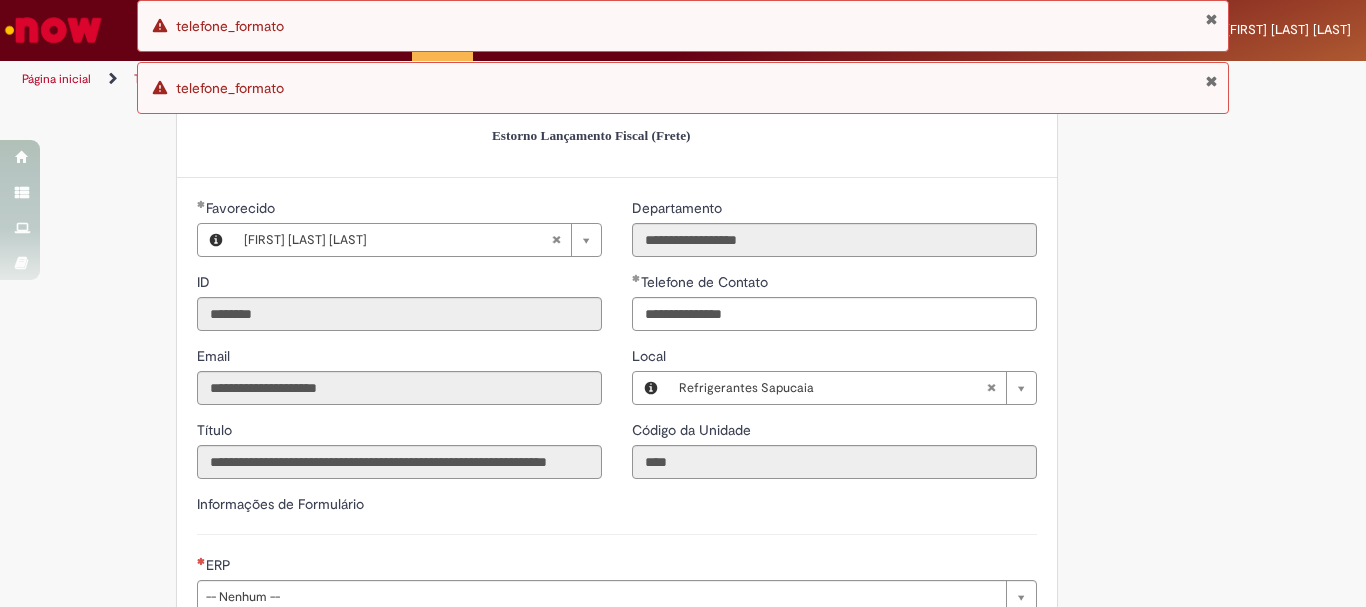 click at bounding box center [1211, 81] 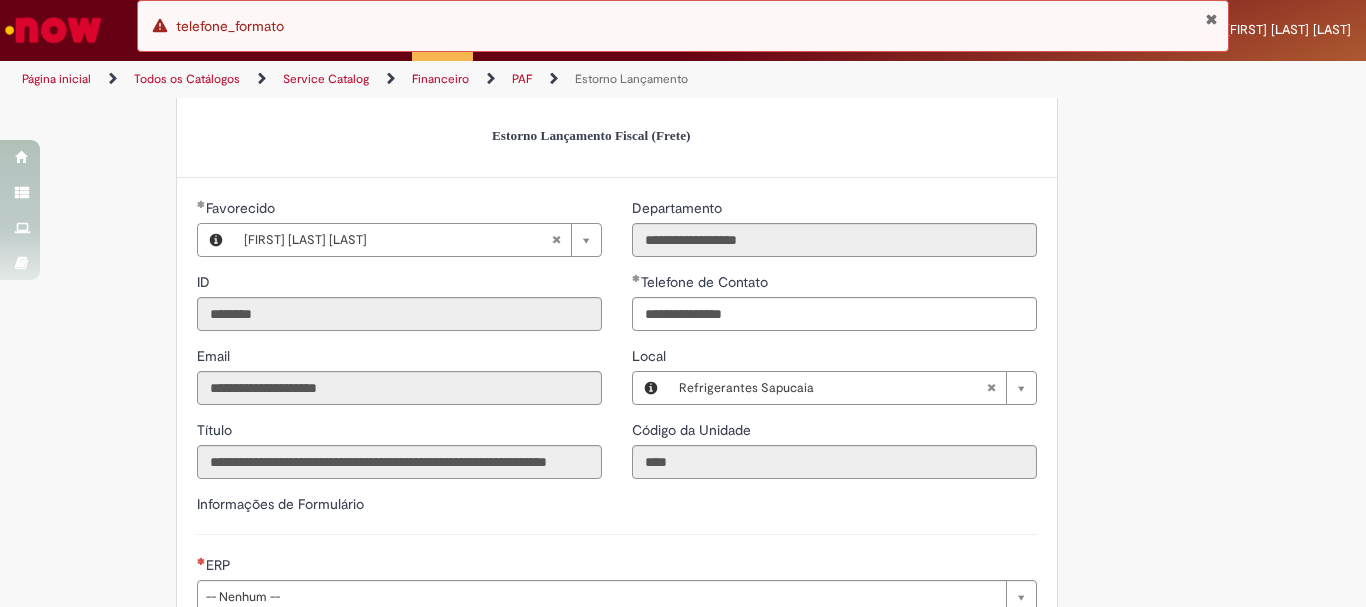 scroll, scrollTop: 727, scrollLeft: 0, axis: vertical 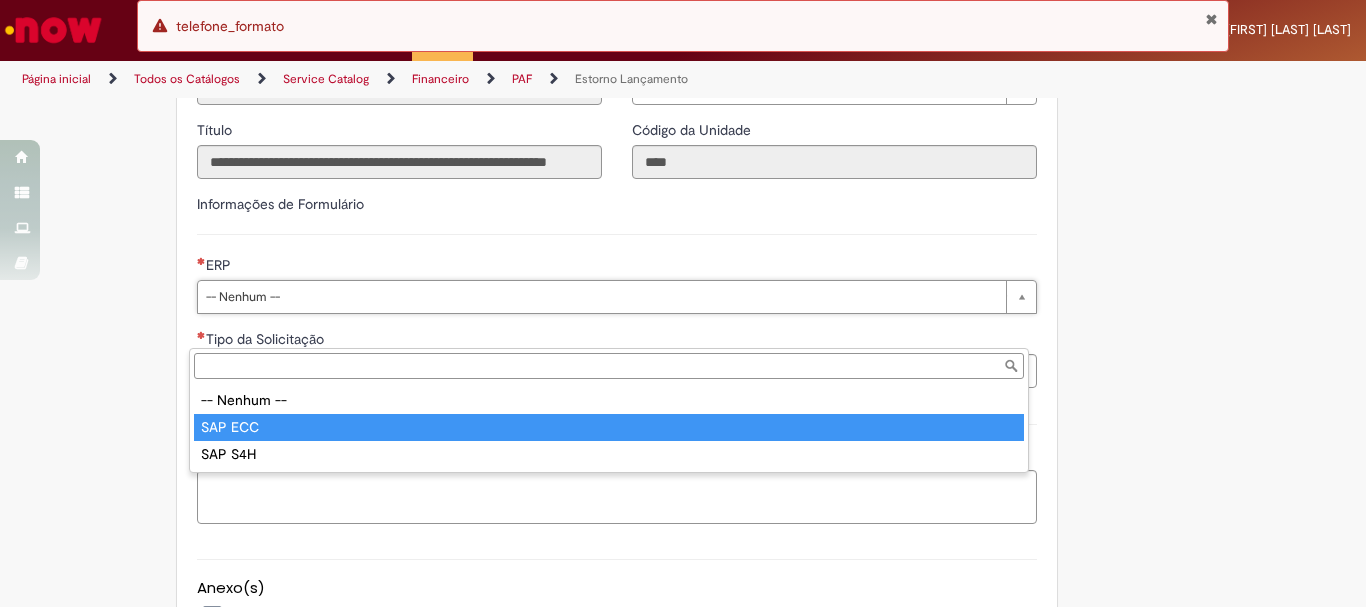 type on "*******" 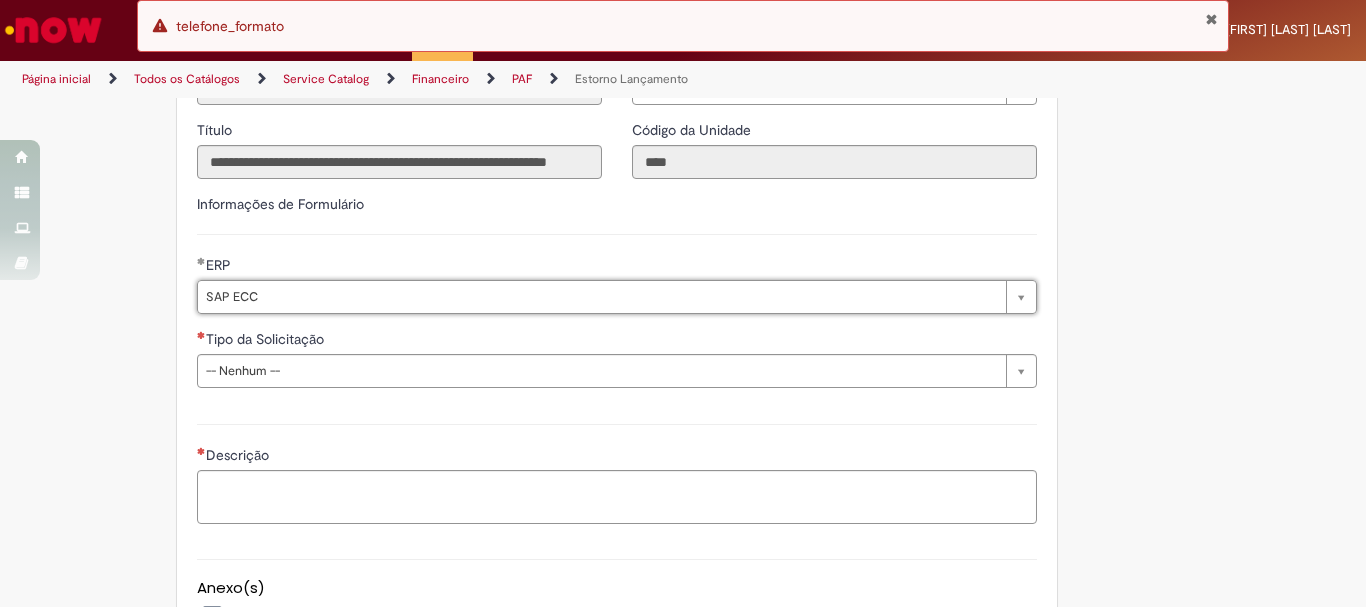type 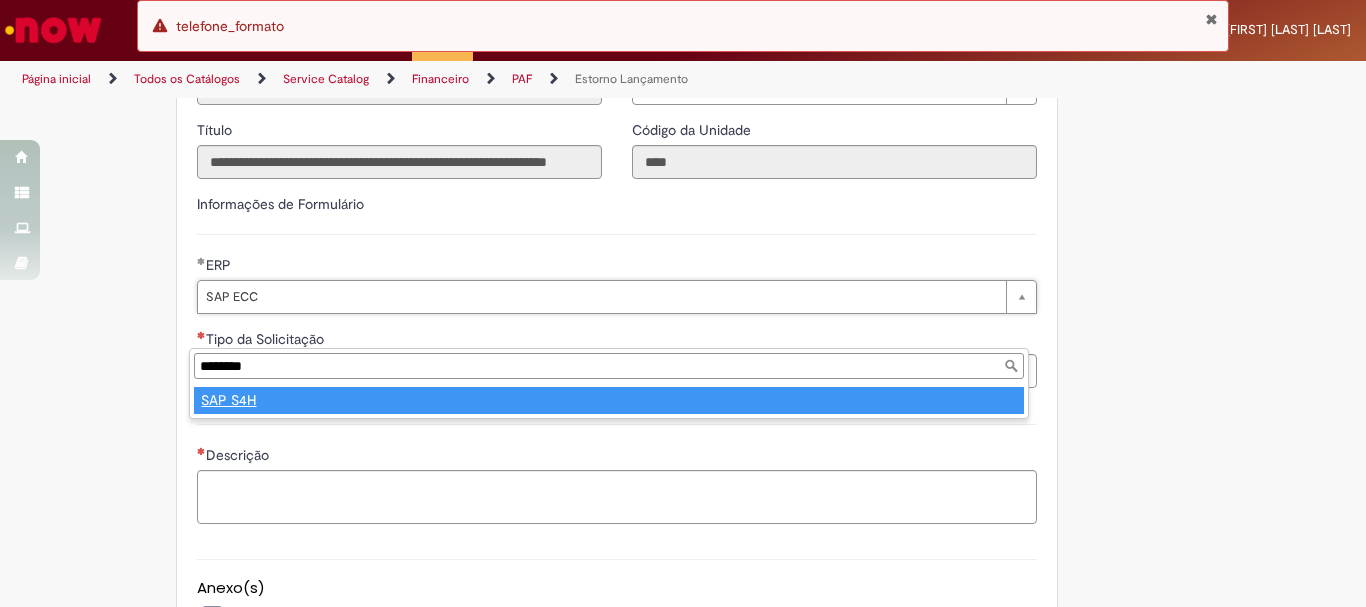 type on "*******" 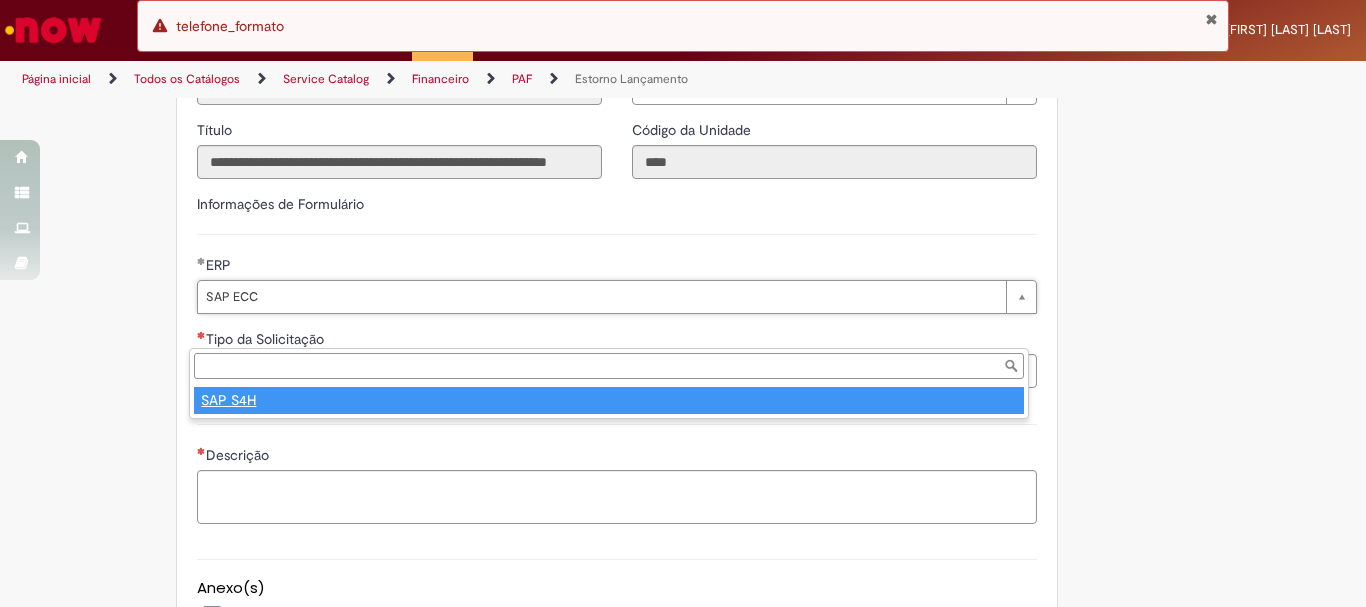 scroll, scrollTop: 0, scrollLeft: 56, axis: horizontal 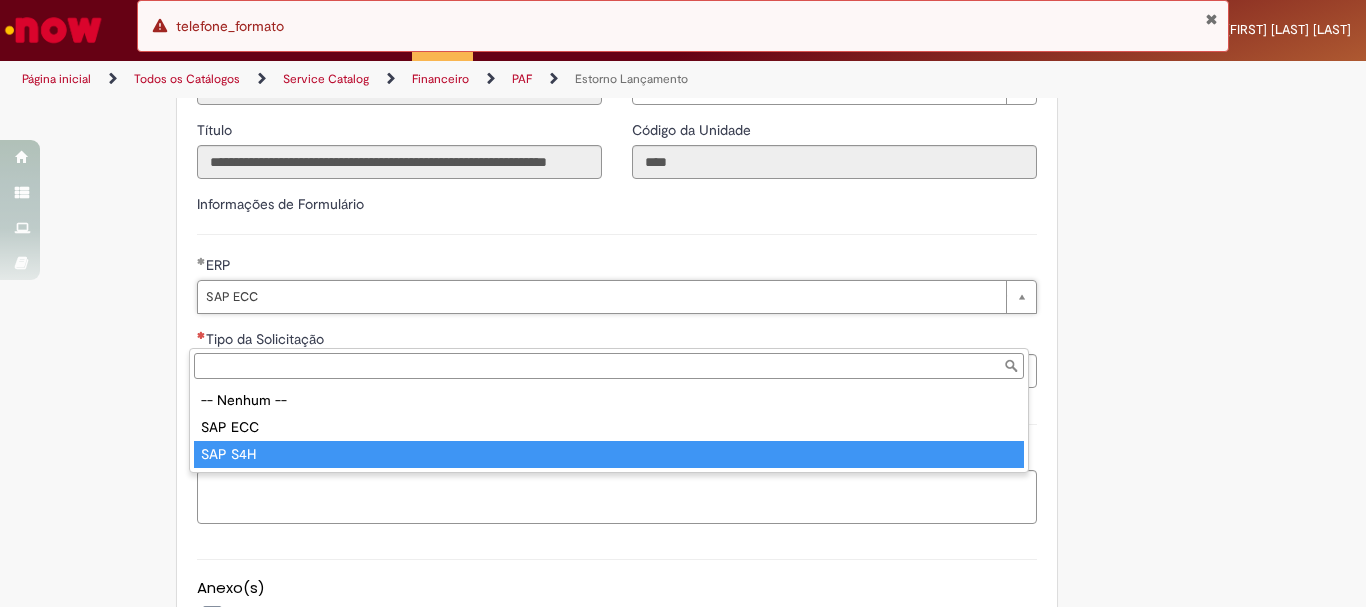 type on "*******" 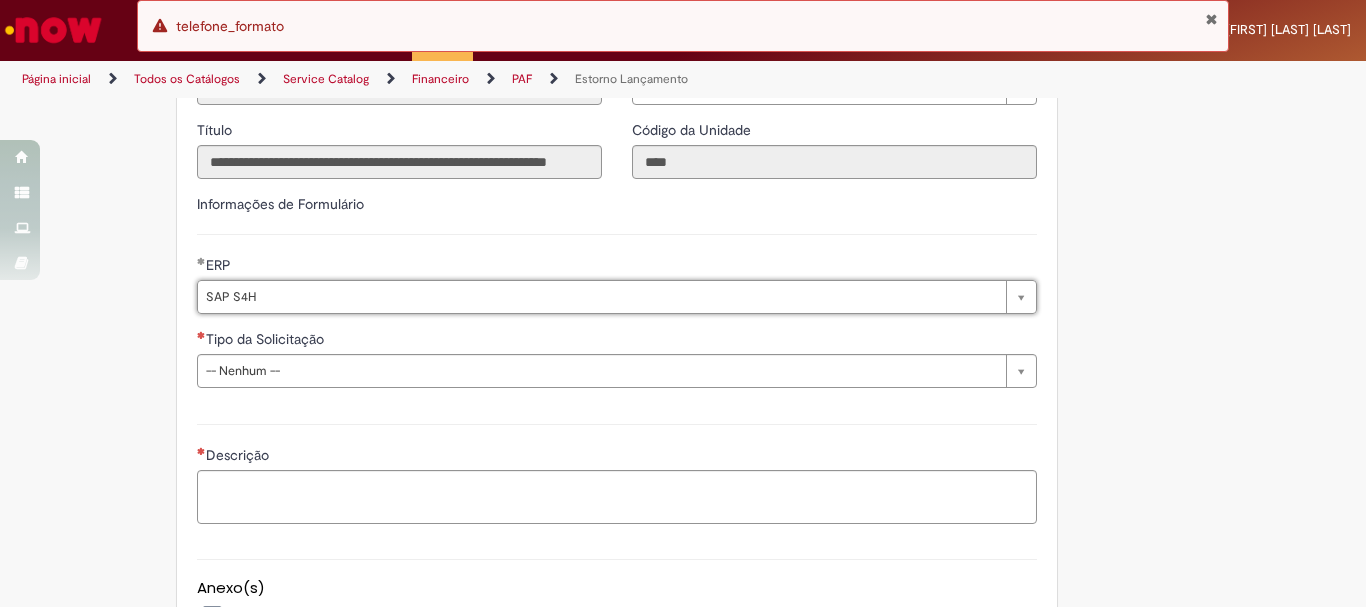 scroll, scrollTop: 0, scrollLeft: 0, axis: both 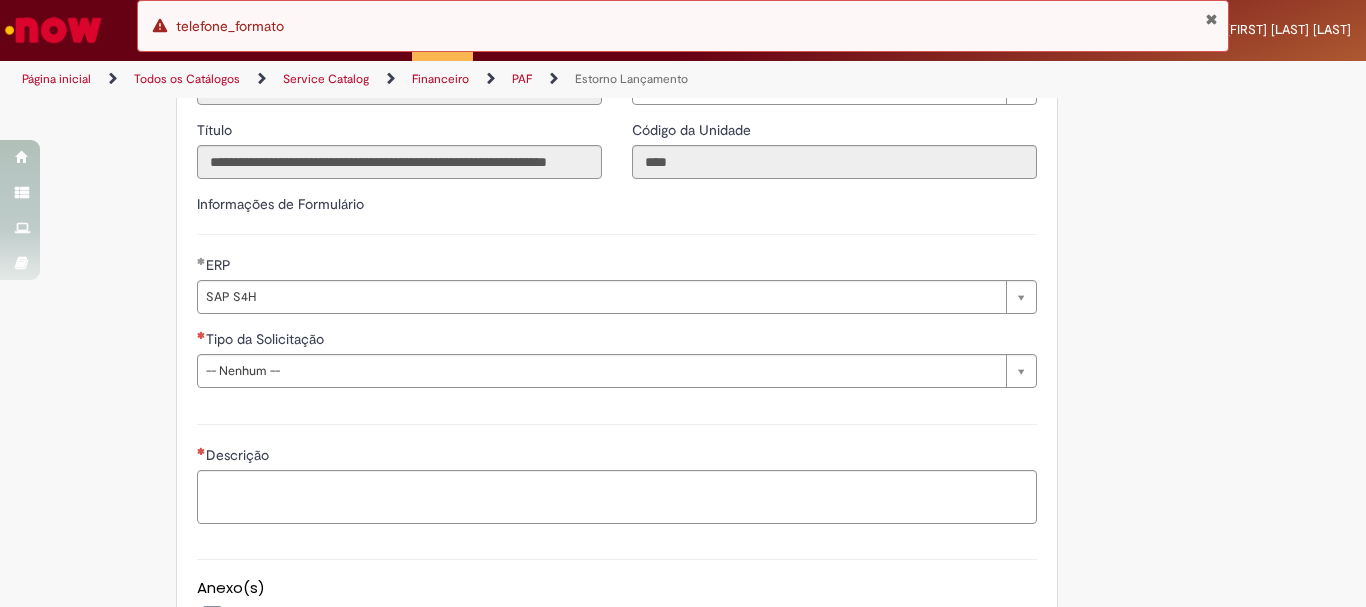 click on "Adicionar a Favoritos
Estorno Lançamento
Estorno de Lançamento dentro do mês atual
Estorno de Lançamento (Nota Fiscal de Serviços)
Notas que foram lançadas no mês  ATUAL.
Oferta destinada apenas para estornos de lançamentos dos docs iniciados em  51  (documento MIRO) ou  17.
Estorno e criação de novo AR de Nota de Compra/ Insumo.
Atenção!  NF's destinadas ao projeto BEES, não serão estornadas nessa oferta. Devem ser tratadas diretamente com o  Renato Aparecido de Assis Barbosa de Oliveira  ou  ~Squad BEES   BSC
Para NFs canceladas, mercadoria devolvida e NRI liberada indevidamente anexar o OK do fornecedor autorizando o cancelamento da NF em nosso sistema.
Notas que foram lançadas no mês  ATUAL.
Estorno Lançamento Fiscal (Frete)
Country Code ** Favorecido" at bounding box center (585, 131) 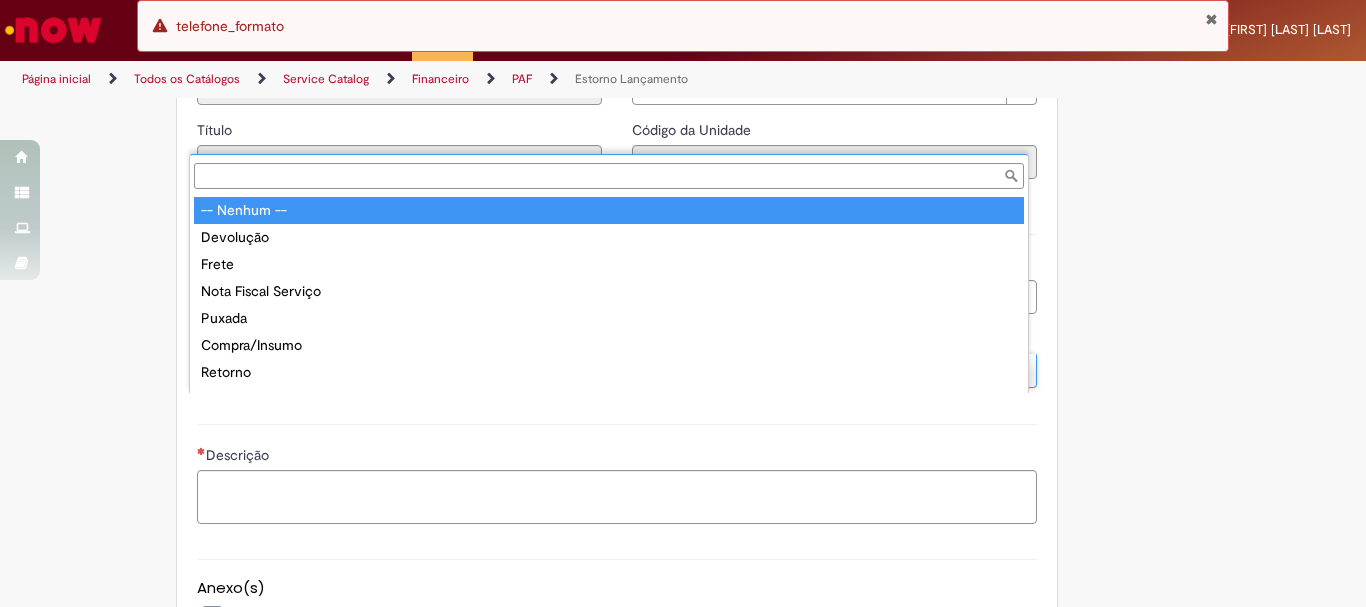 scroll, scrollTop: 16, scrollLeft: 0, axis: vertical 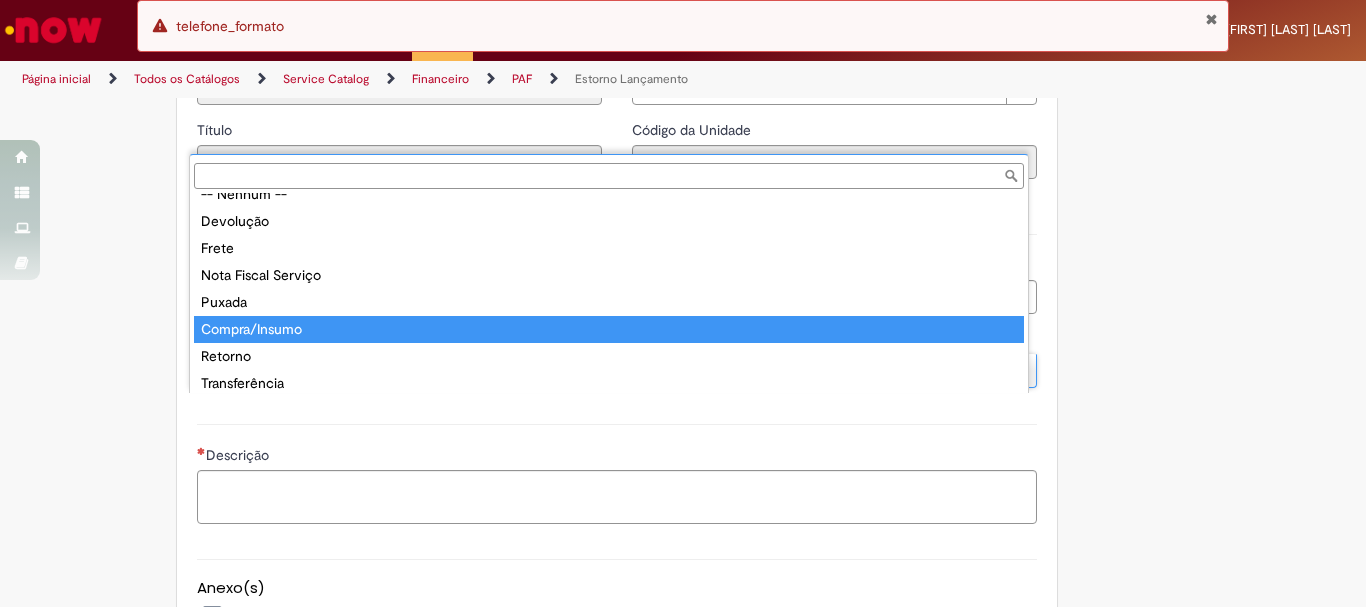 type on "**********" 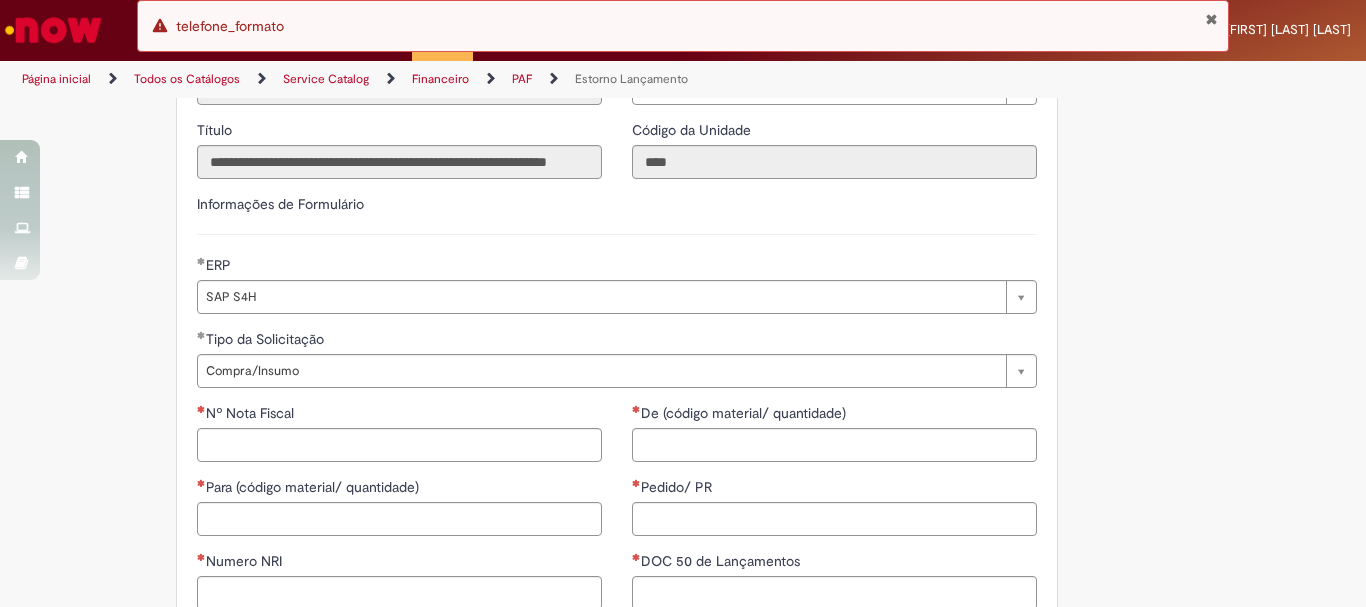 click on "Tire dúvidas com LupiAssist    +GenAI
Oi! Eu sou LupiAssist, uma Inteligência Artificial Generativa em constante aprendizado   Meu conteúdo é monitorado para trazer uma melhor experiência
Dúvidas comuns:
Só mais um instante, estou consultando nossas bases de conhecimento  e escrevendo a melhor resposta pra você!
Title
Lorem ipsum dolor sit amet    Fazer uma nova pergunta
Gerei esta resposta utilizando IA Generativa em conjunto com os nossos padrões. Em caso de divergência, os documentos oficiais prevalecerão.
Saiba mais em:
Ou ligue para:
E aí, te ajudei?
Sim, obrigado!" at bounding box center (683, 423) 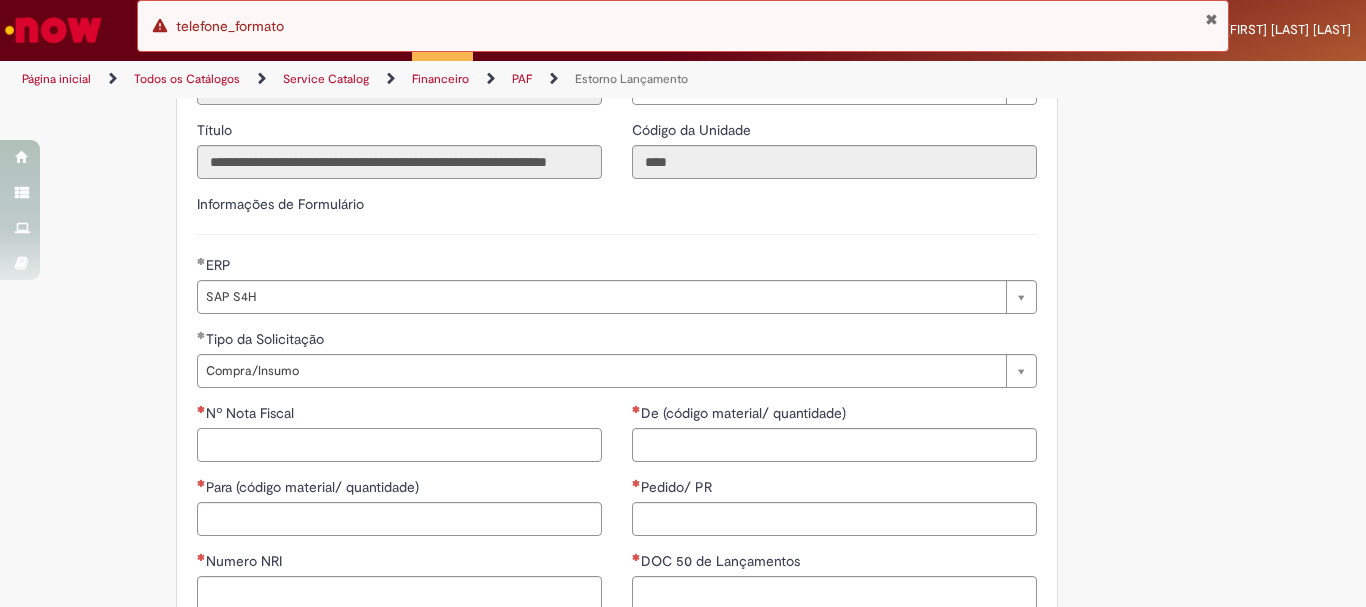 click on "Nº Nota Fiscal" at bounding box center [399, 445] 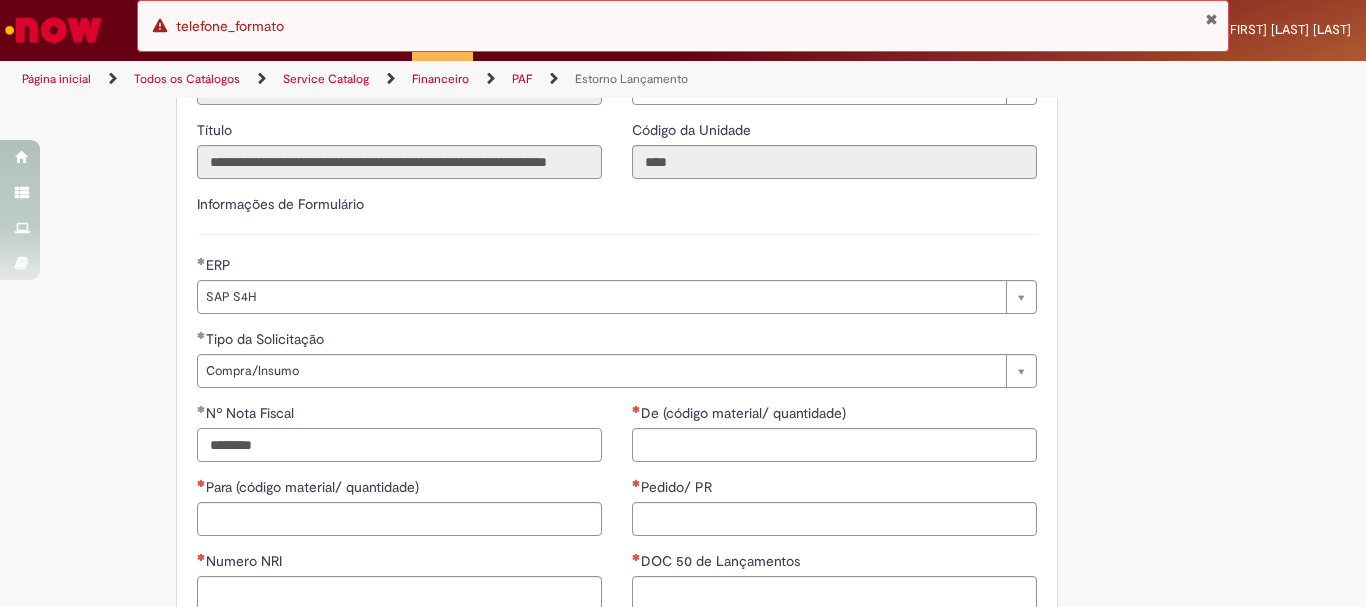 type on "********" 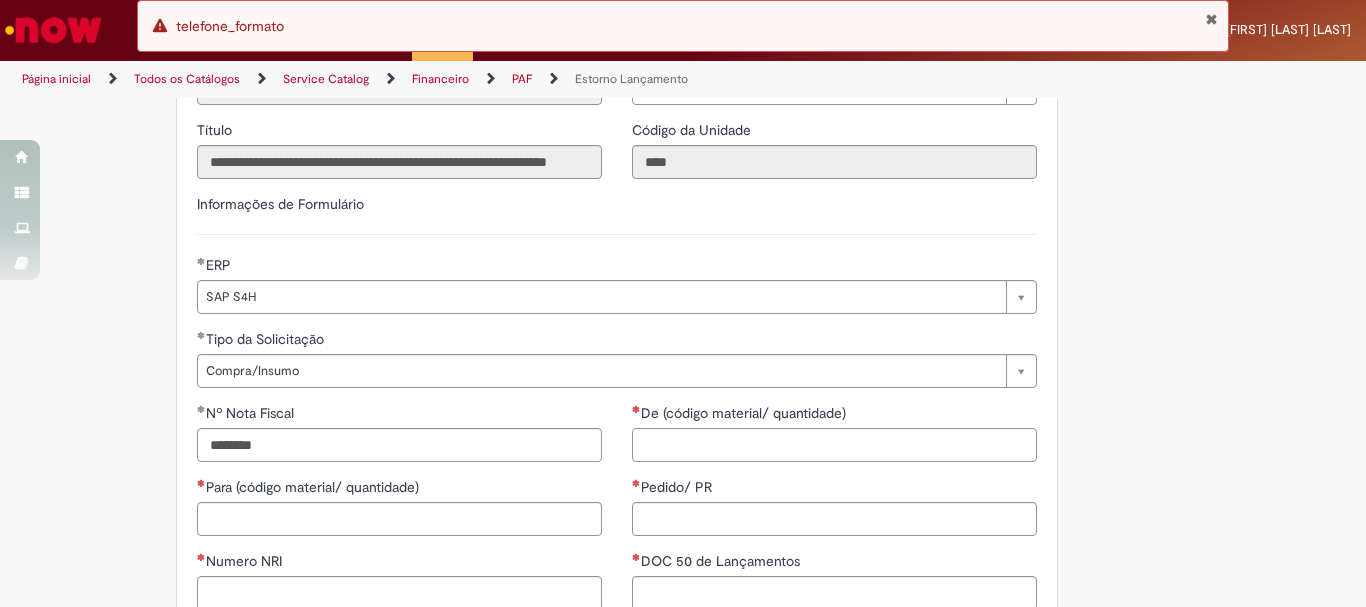 click on "De (código material/ quantidade)" at bounding box center (834, 445) 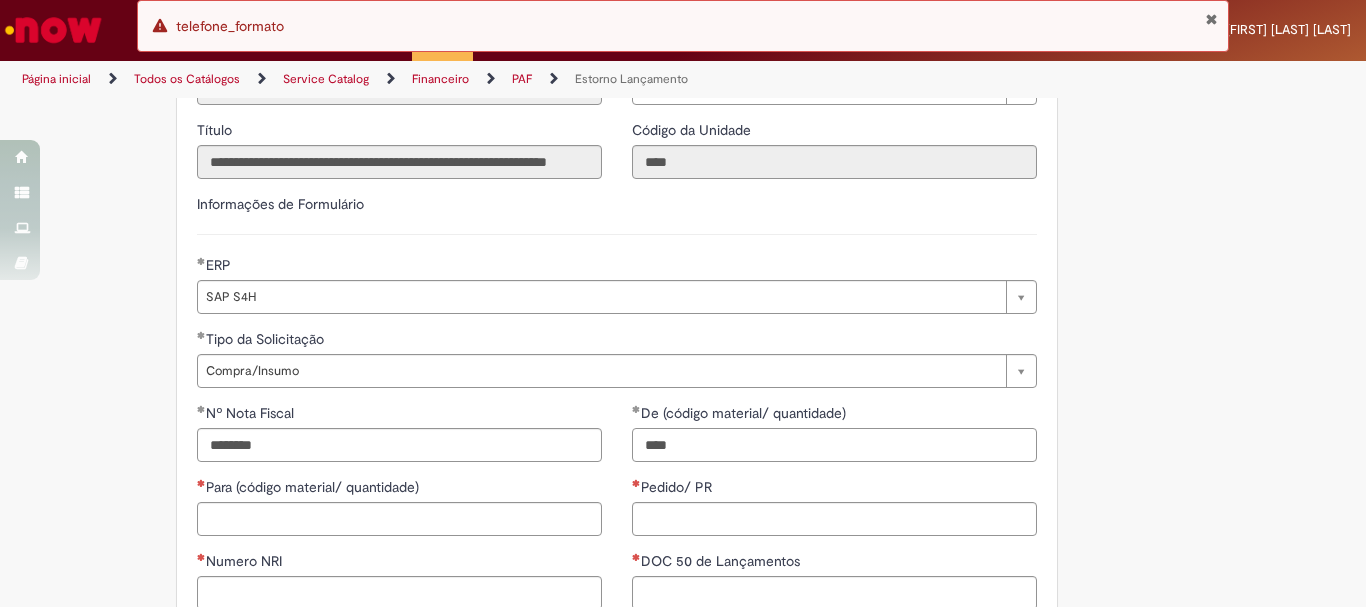 type on "*" 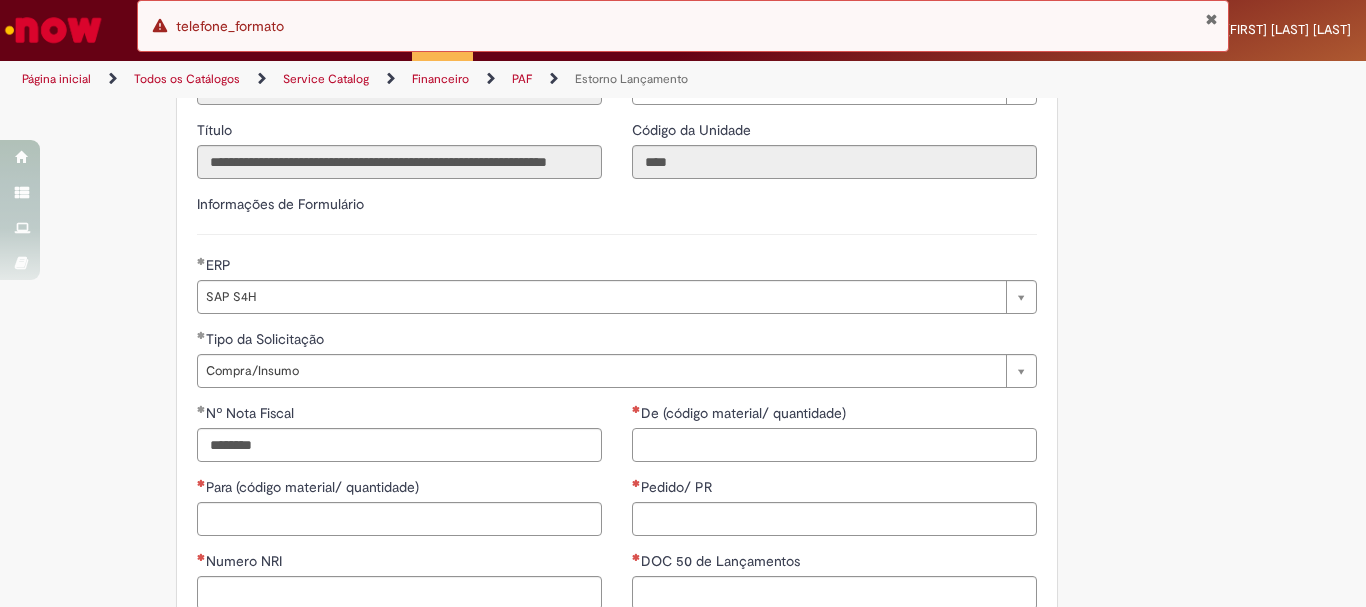 paste on "********" 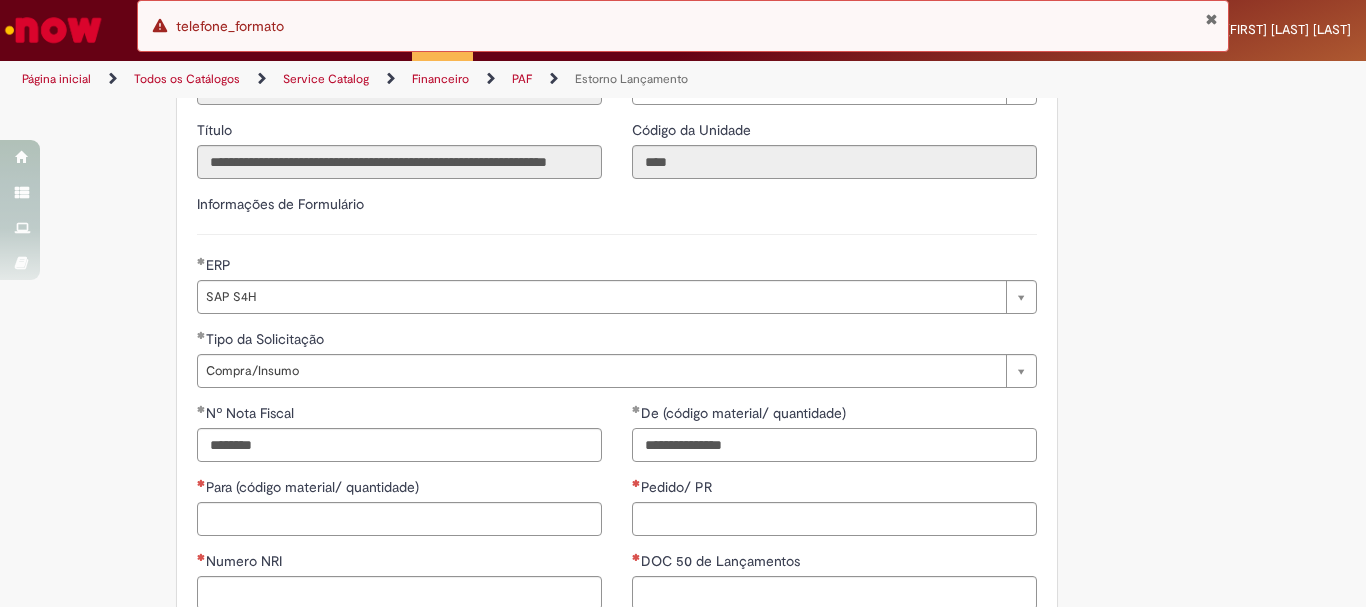 paste on "**********" 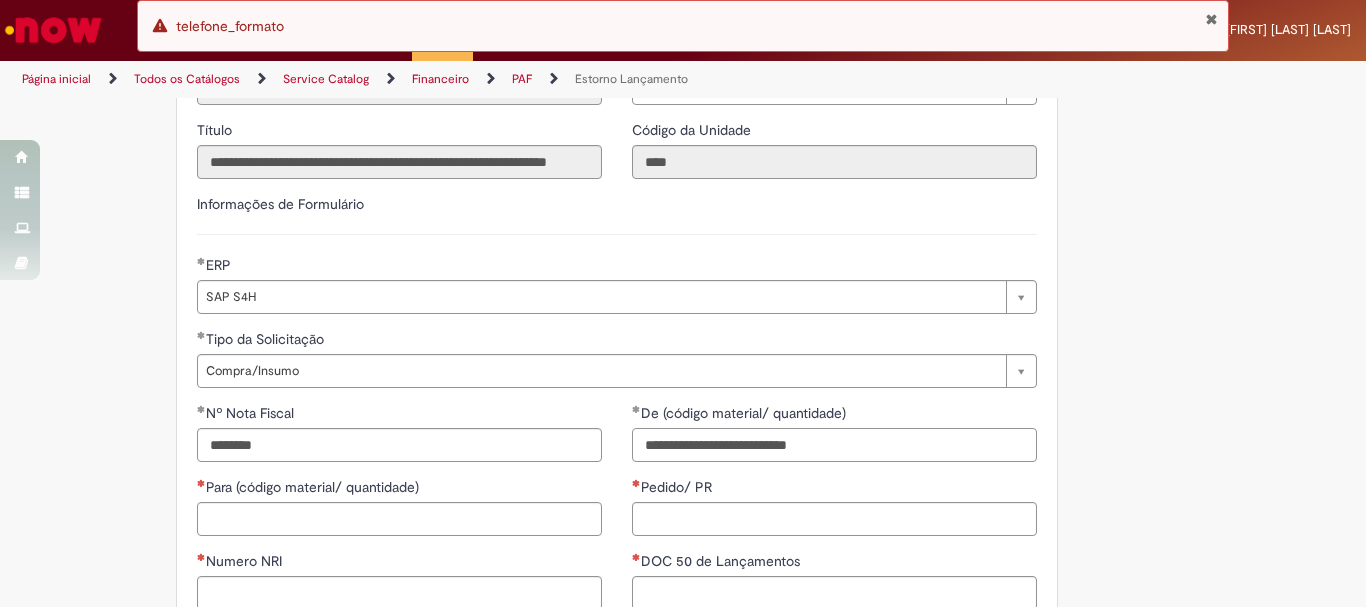 type on "**********" 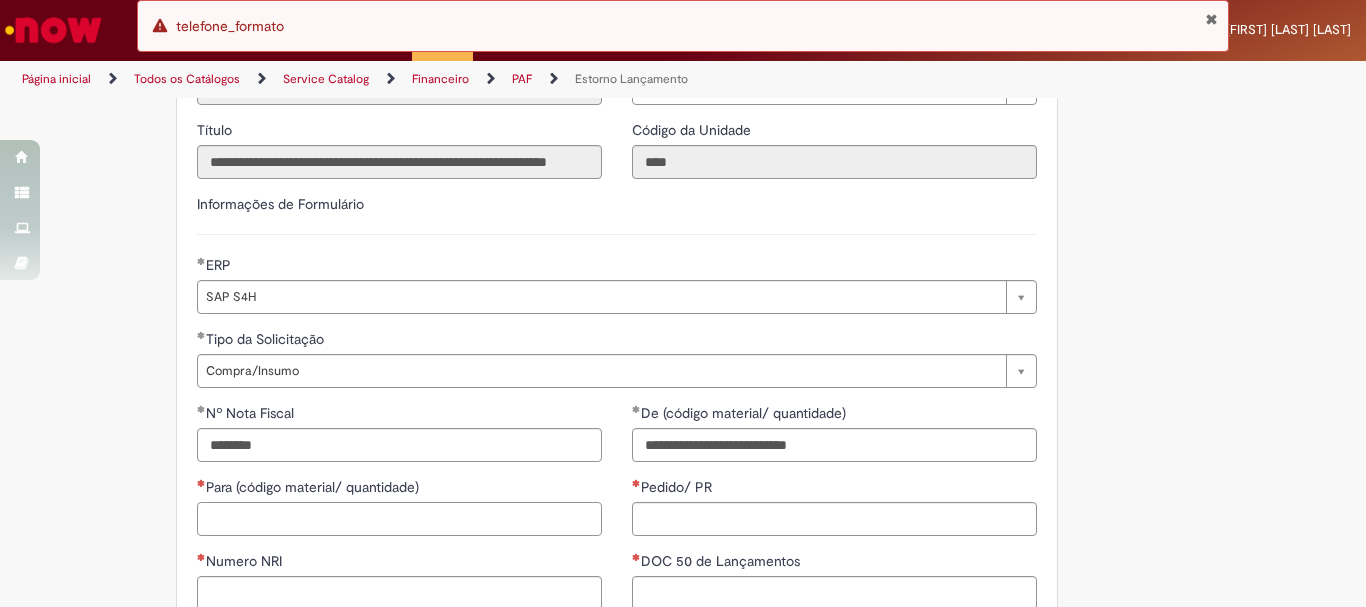 click on "Para (código material/ quantidade)" at bounding box center [399, 519] 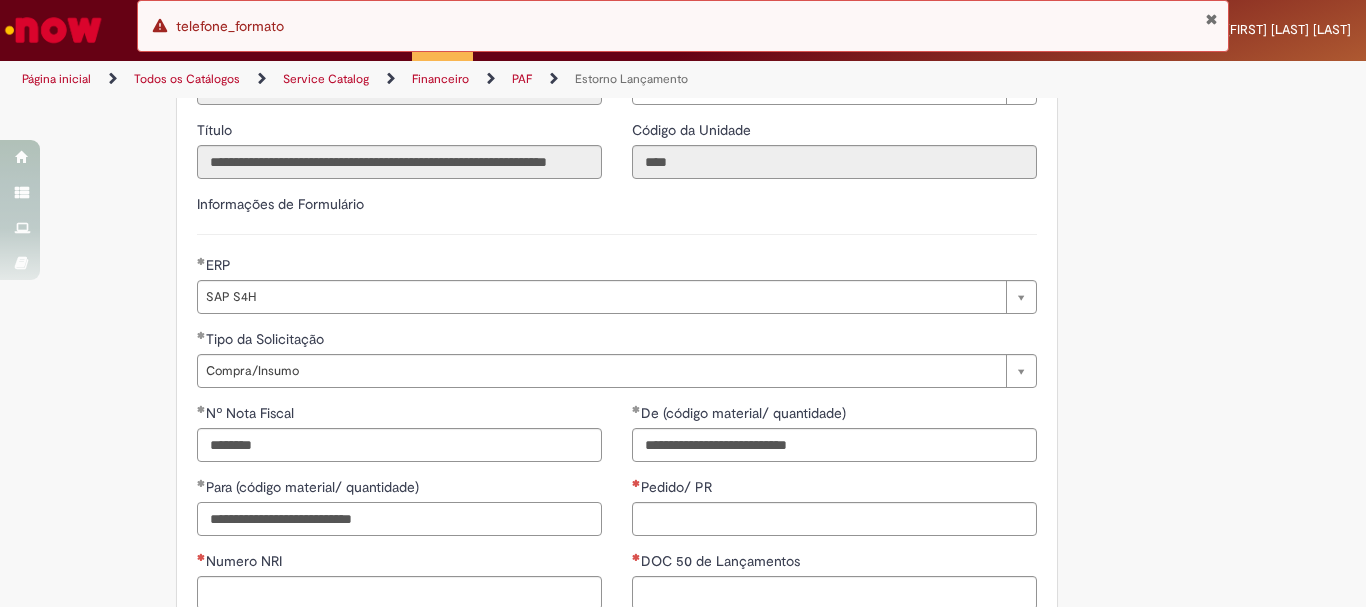 scroll, scrollTop: 827, scrollLeft: 0, axis: vertical 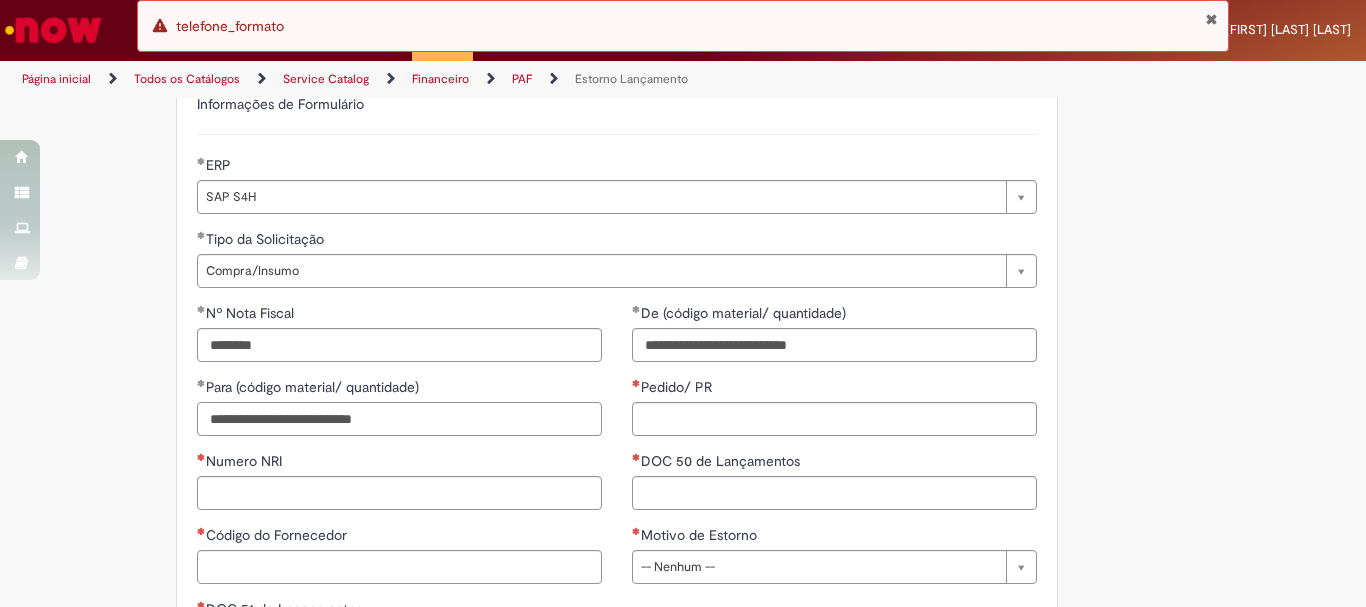 type on "**********" 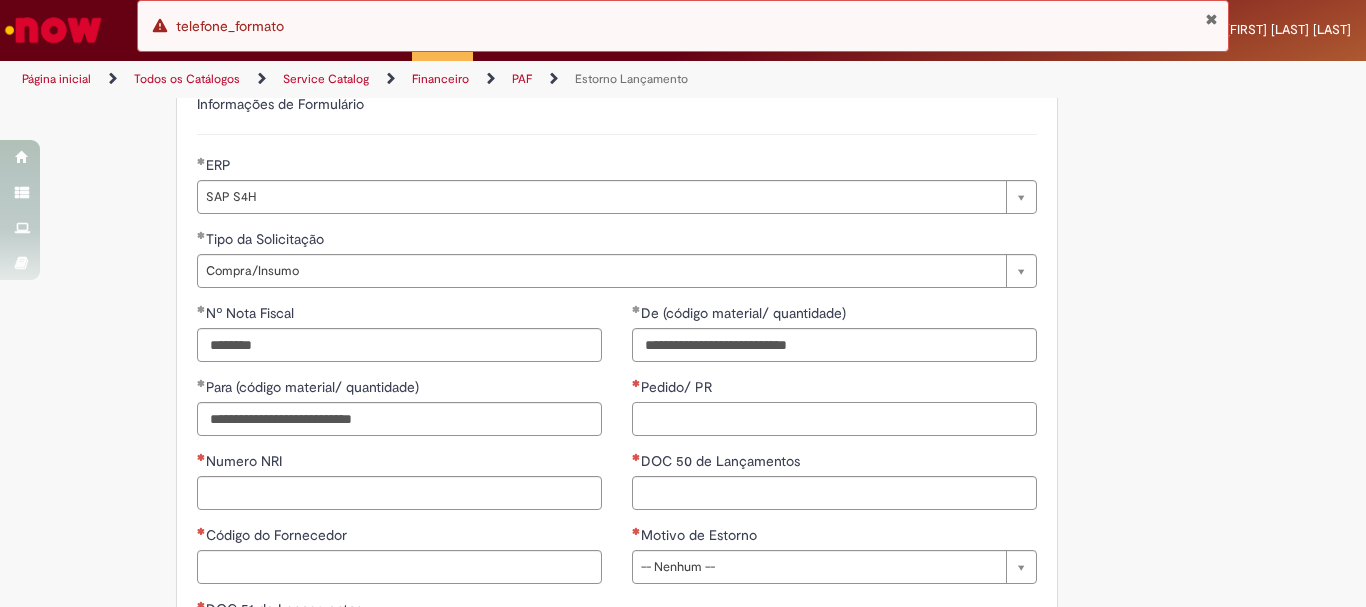 click on "Pedido/ PR" at bounding box center (834, 419) 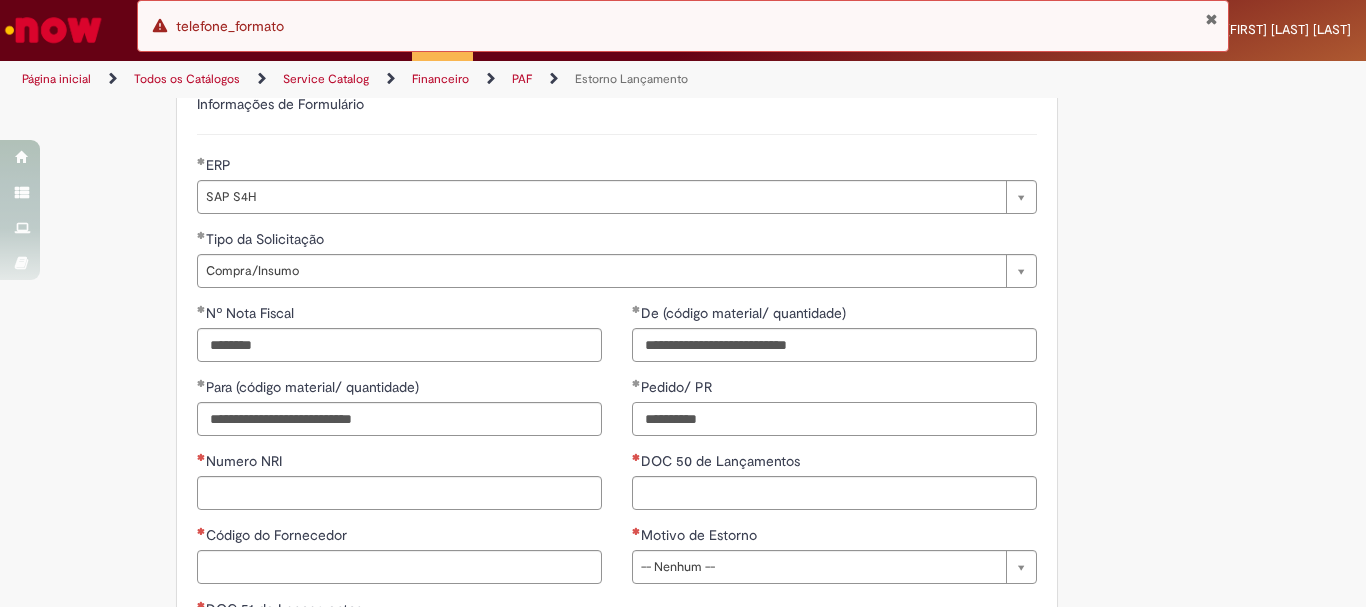 scroll, scrollTop: 1027, scrollLeft: 0, axis: vertical 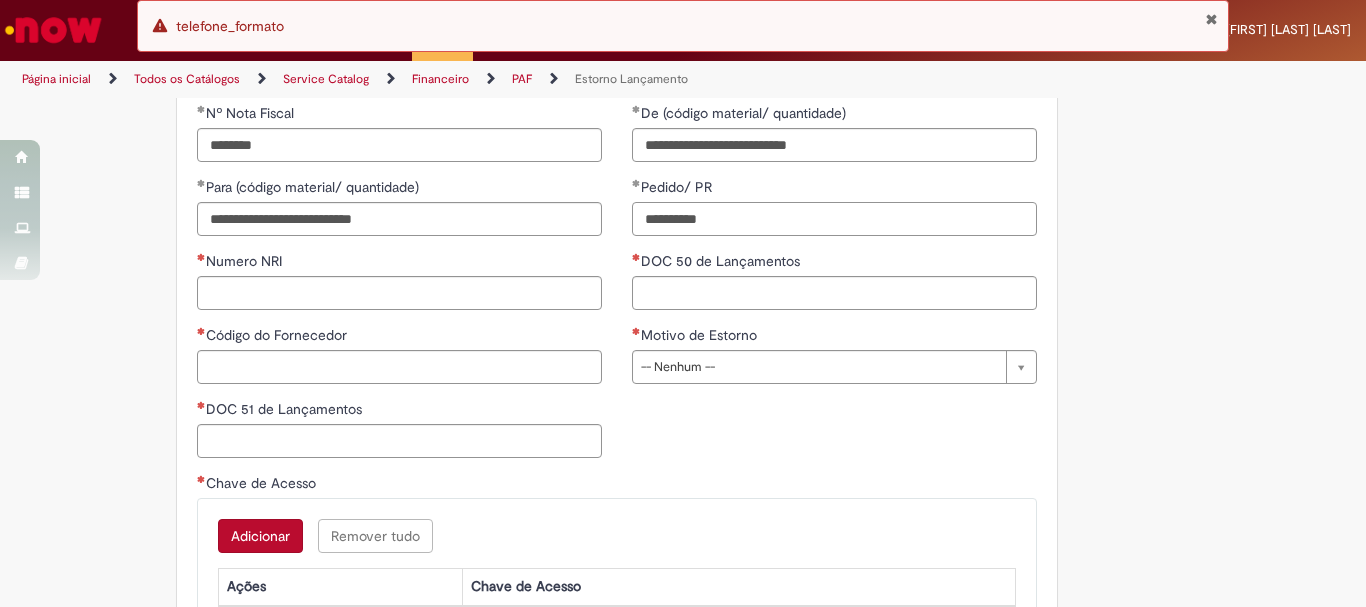 type on "**********" 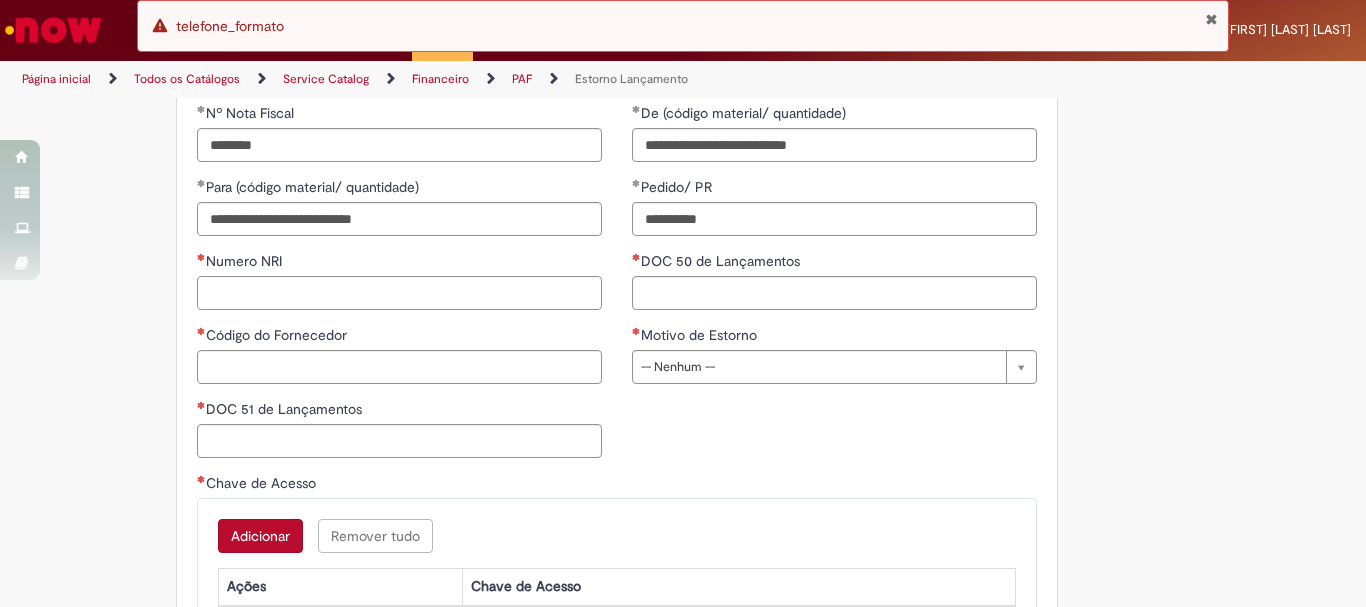click on "Numero NRI" at bounding box center [399, 293] 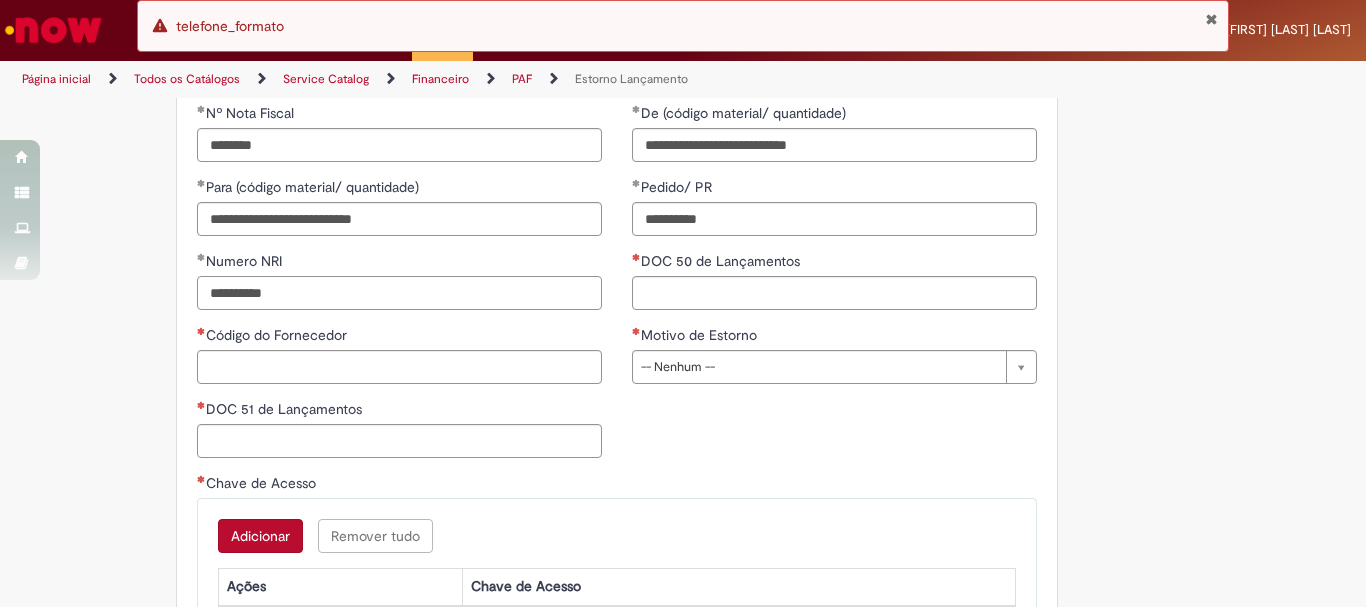 type on "**********" 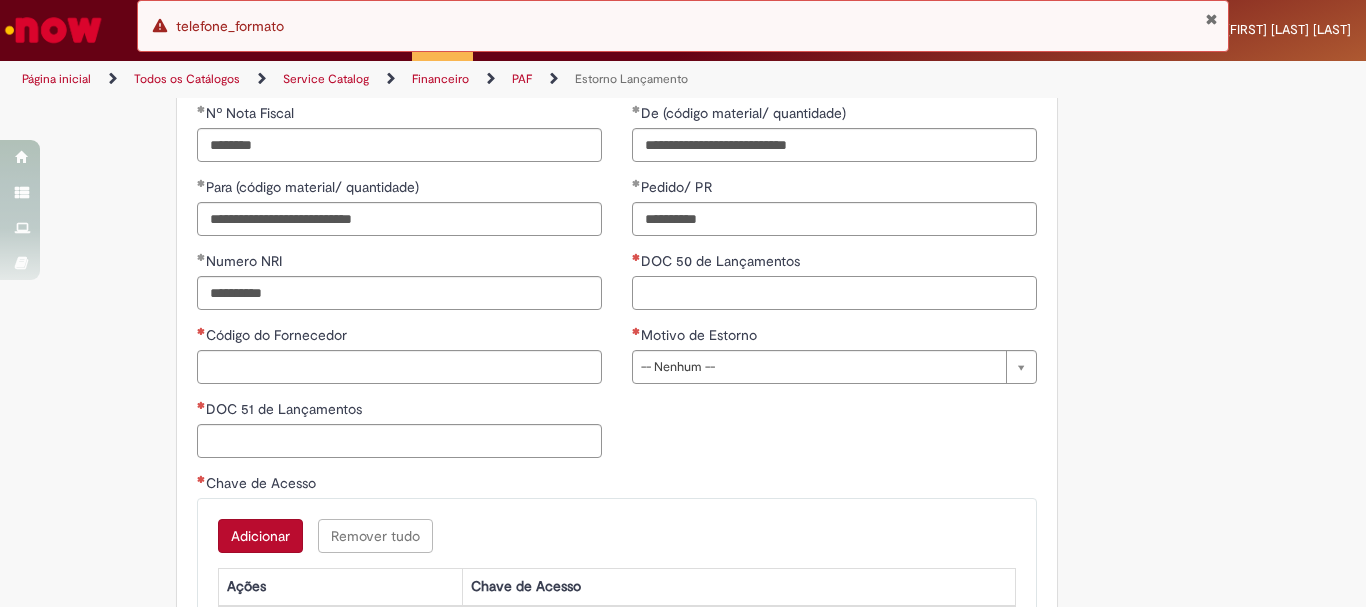 click on "DOC 50 de Lançamentos" at bounding box center (834, 293) 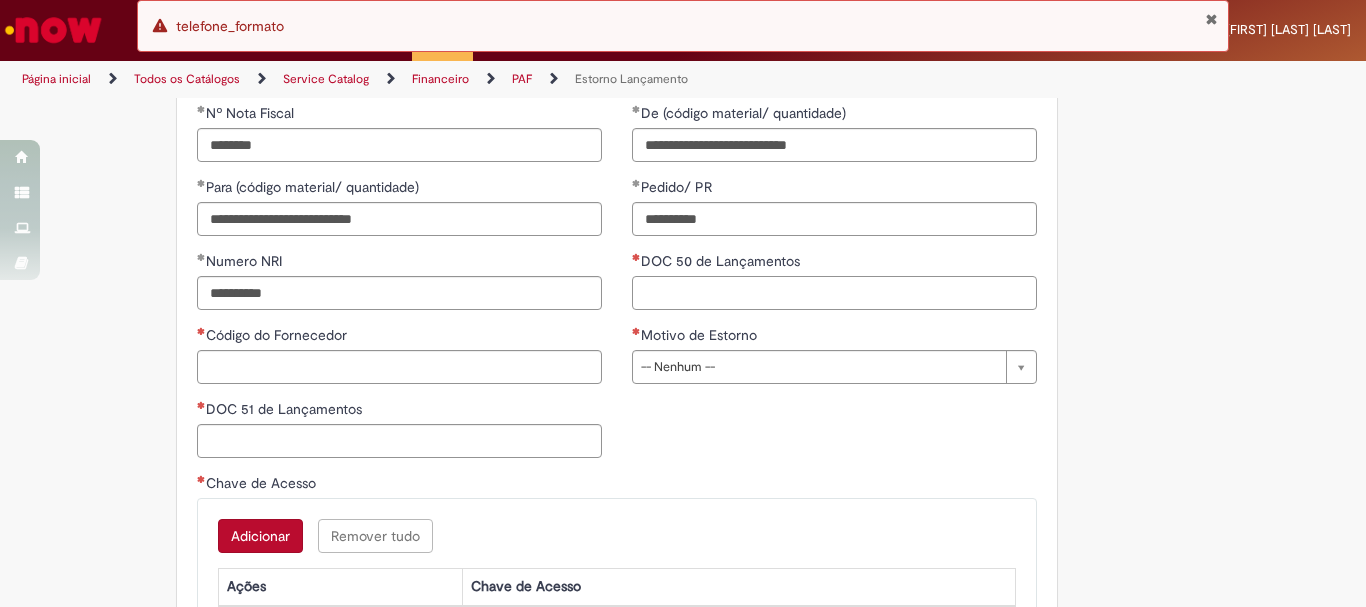paste on "**********" 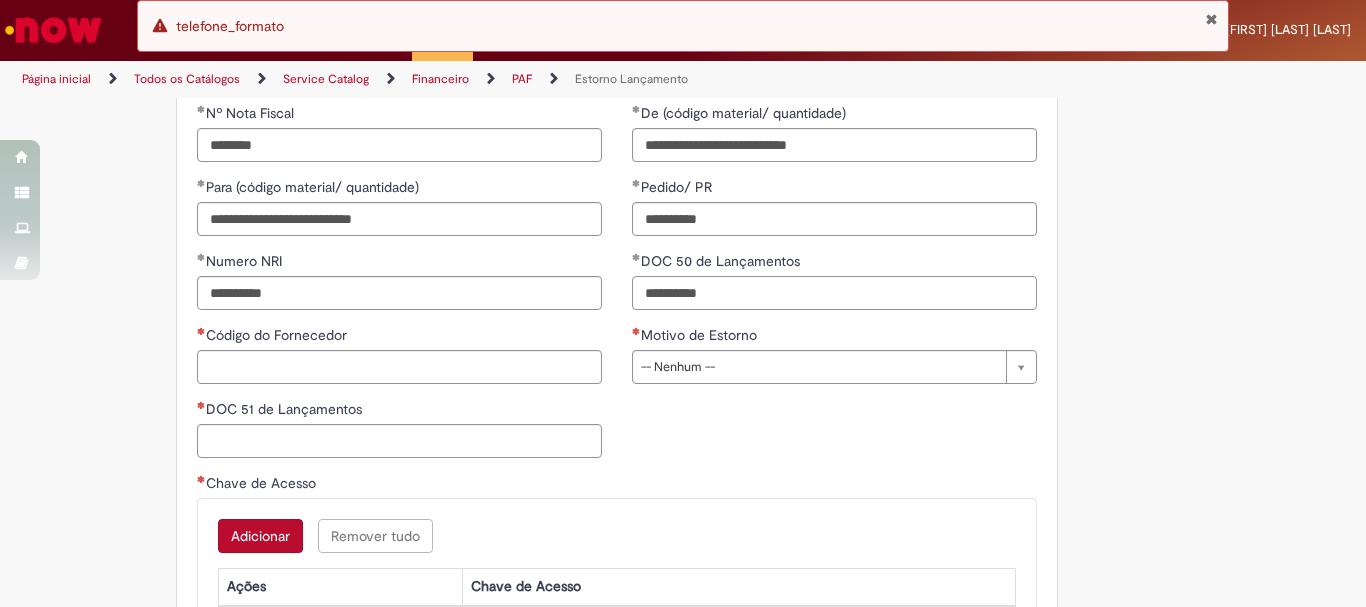 type on "**********" 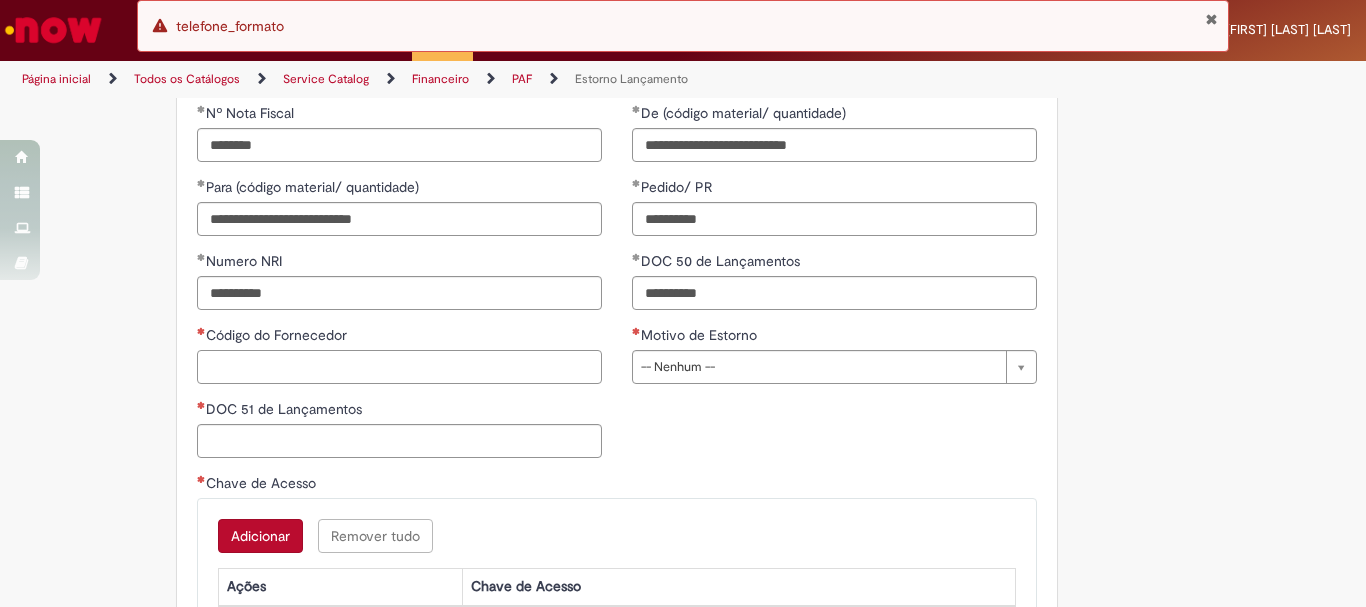 click on "Código do Fornecedor" at bounding box center [399, 367] 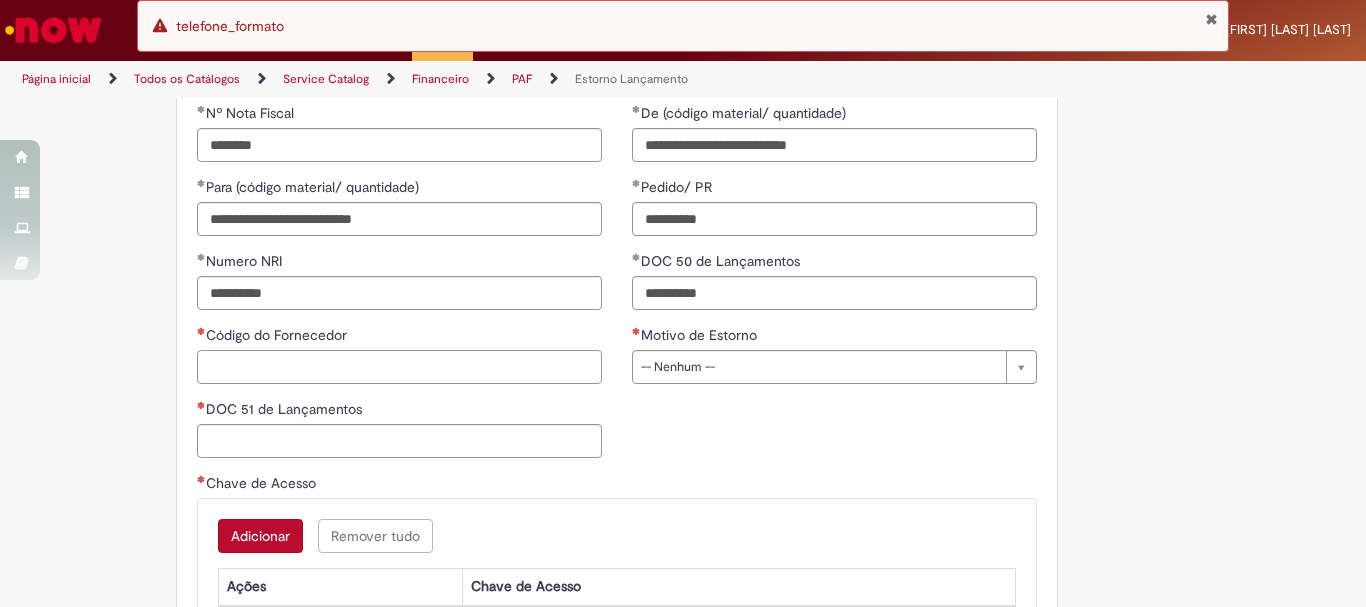 paste on "******" 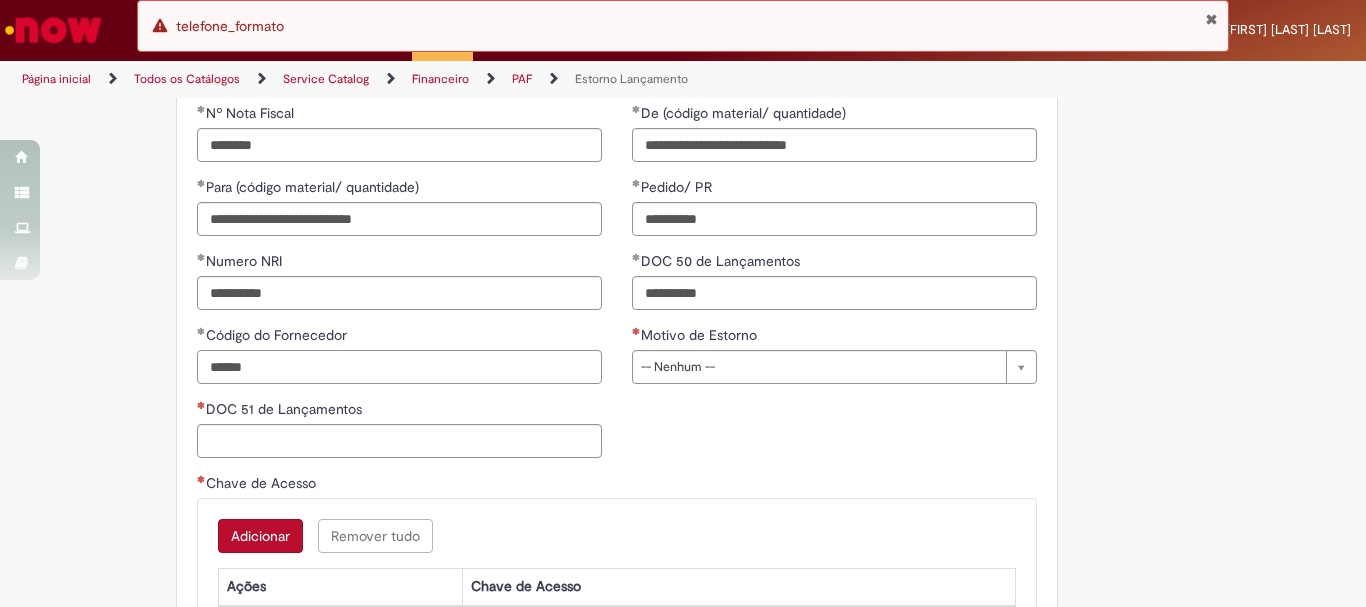 type on "******" 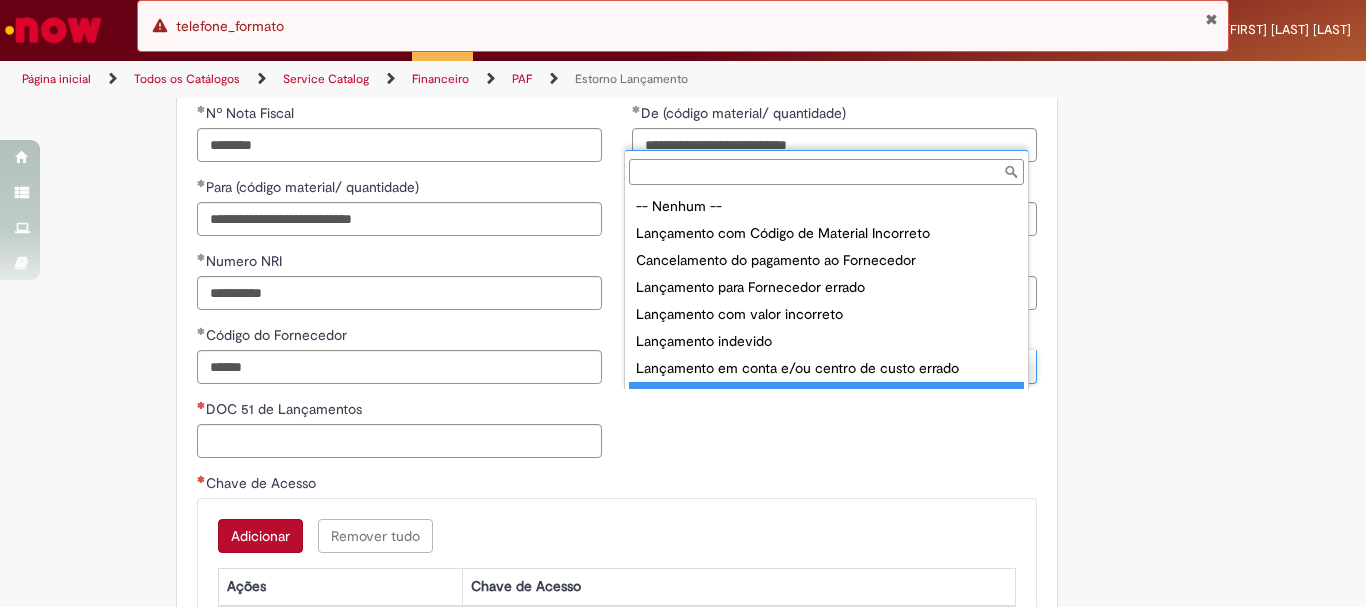 scroll, scrollTop: 16, scrollLeft: 0, axis: vertical 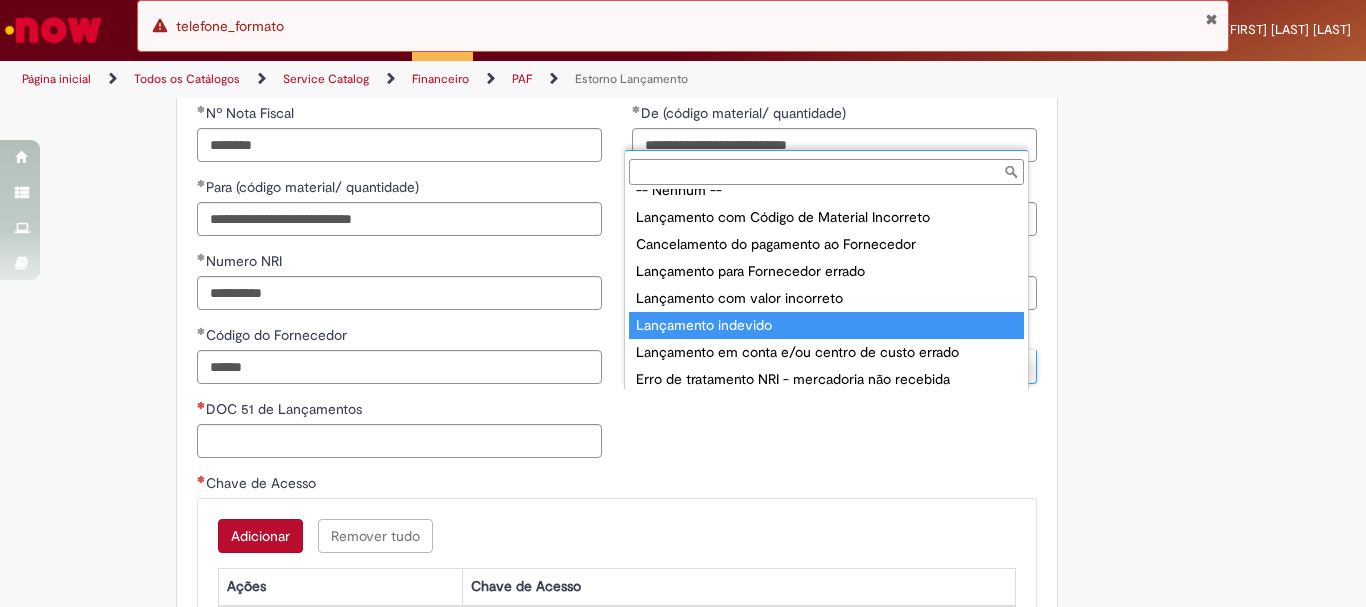 type on "**********" 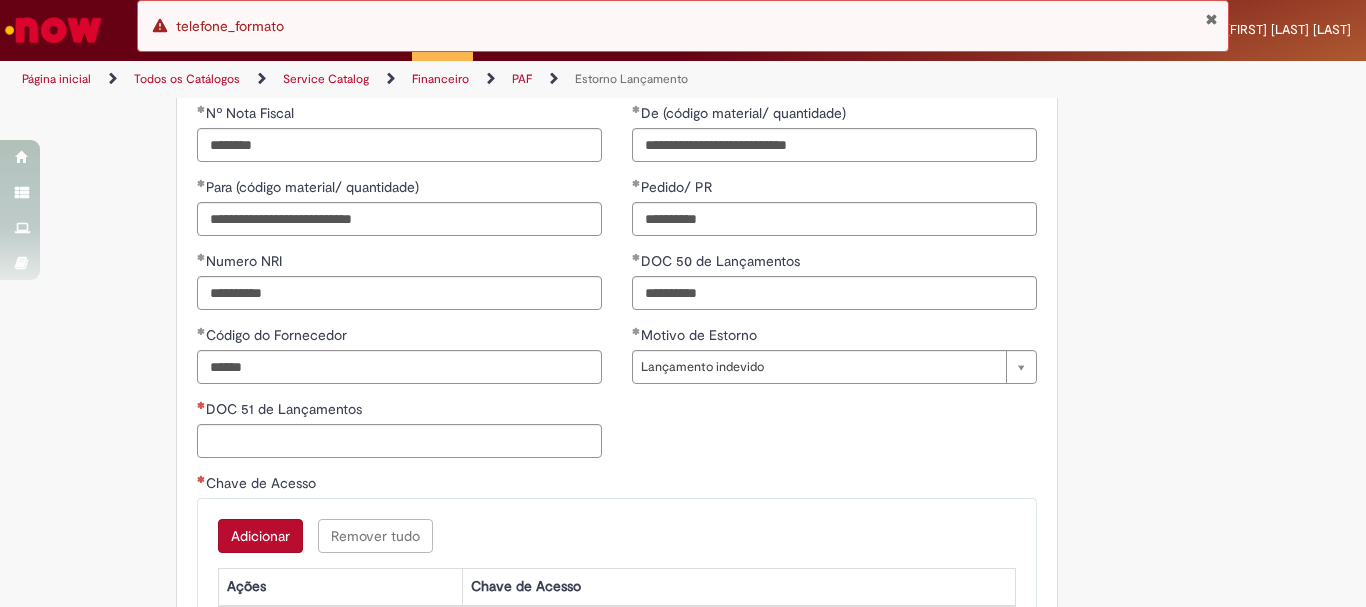 drag, startPoint x: 981, startPoint y: 565, endPoint x: 958, endPoint y: 548, distance: 28.600698 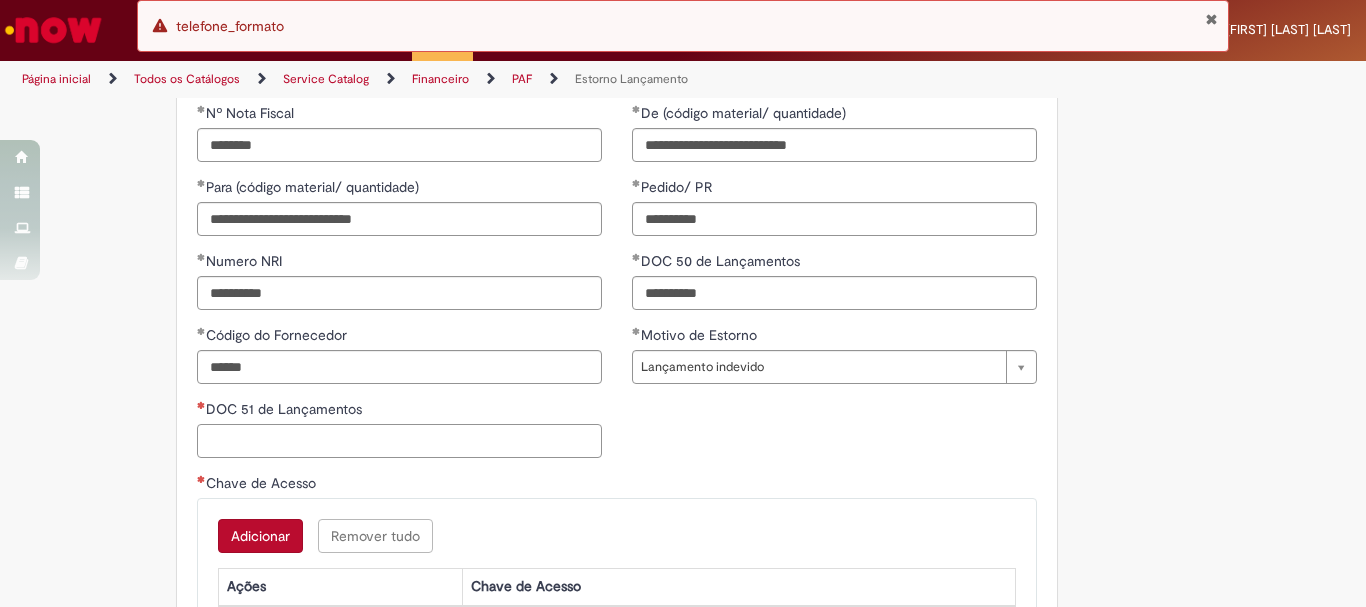 click on "DOC 51 de Lançamentos" at bounding box center (399, 441) 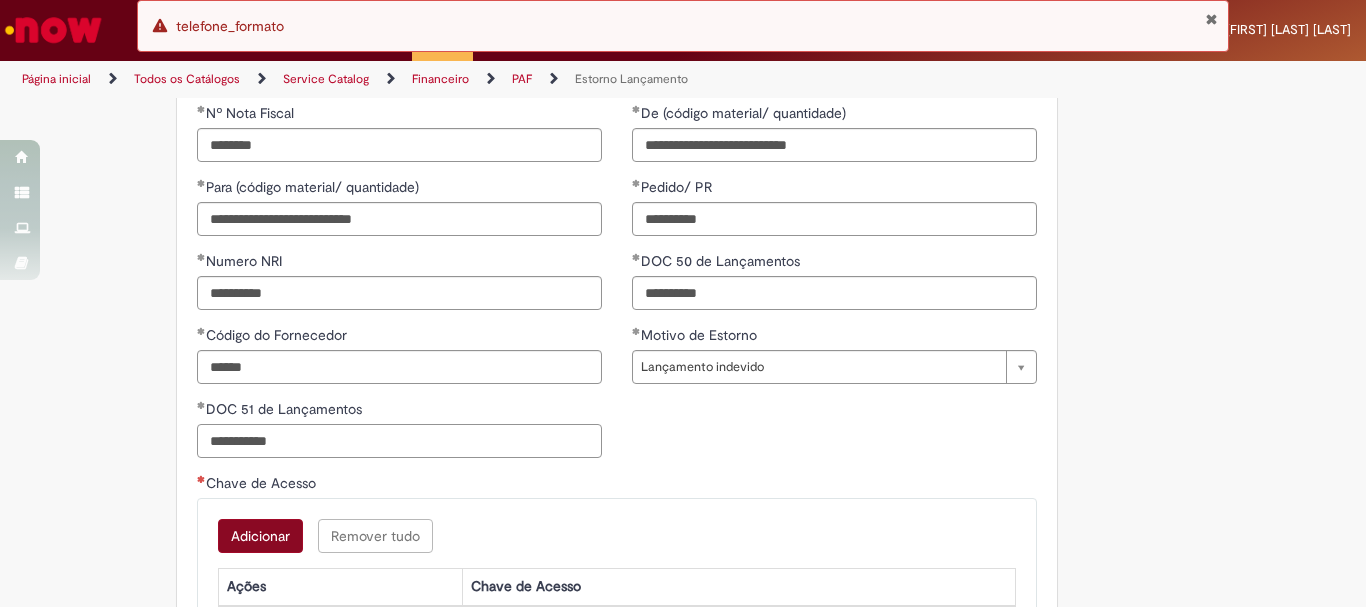 type on "**********" 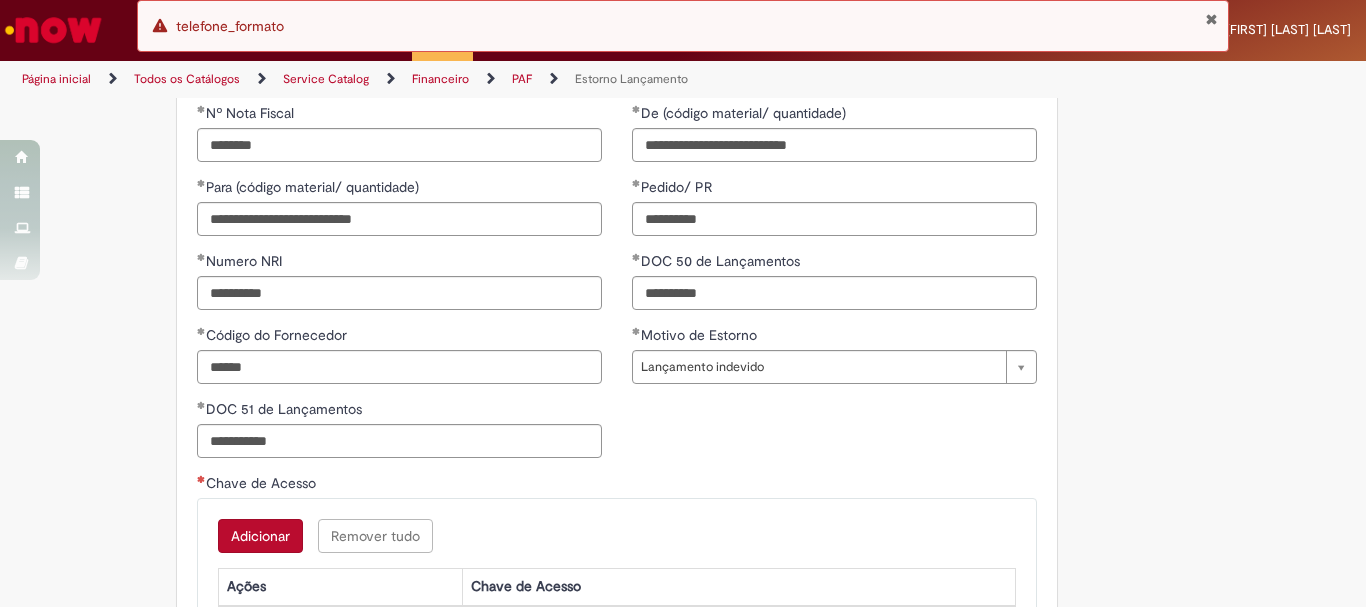 click on "Adicionar" at bounding box center [260, 536] 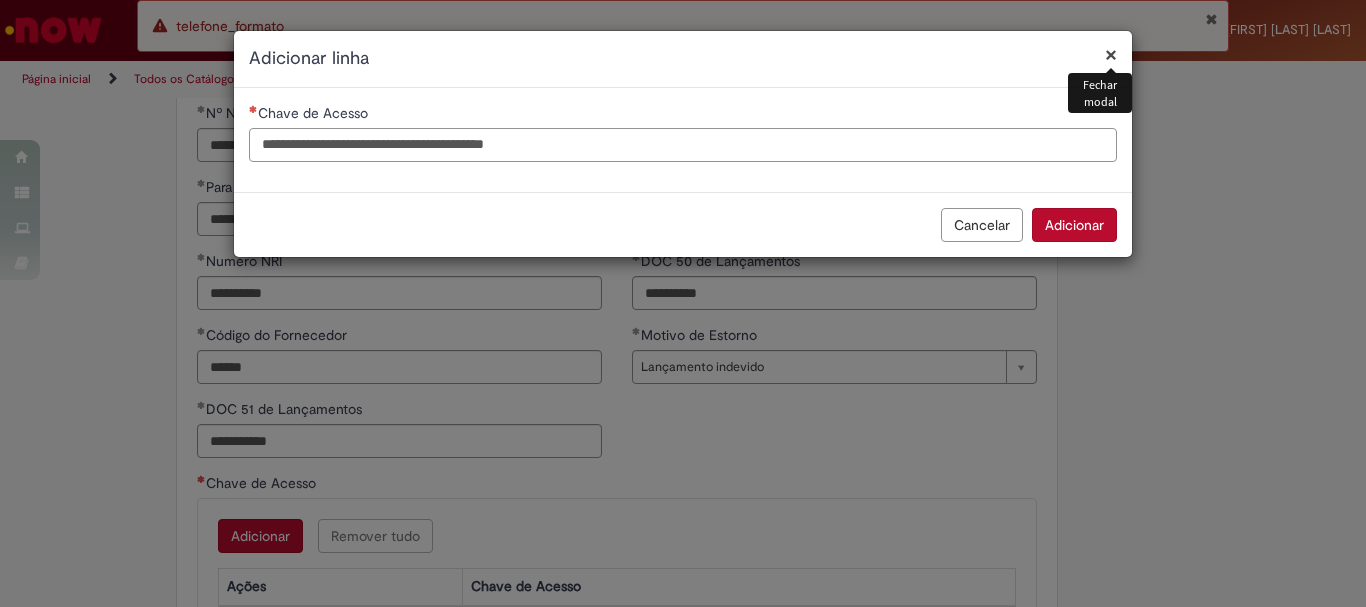 click on "Chave de Acesso" at bounding box center (683, 145) 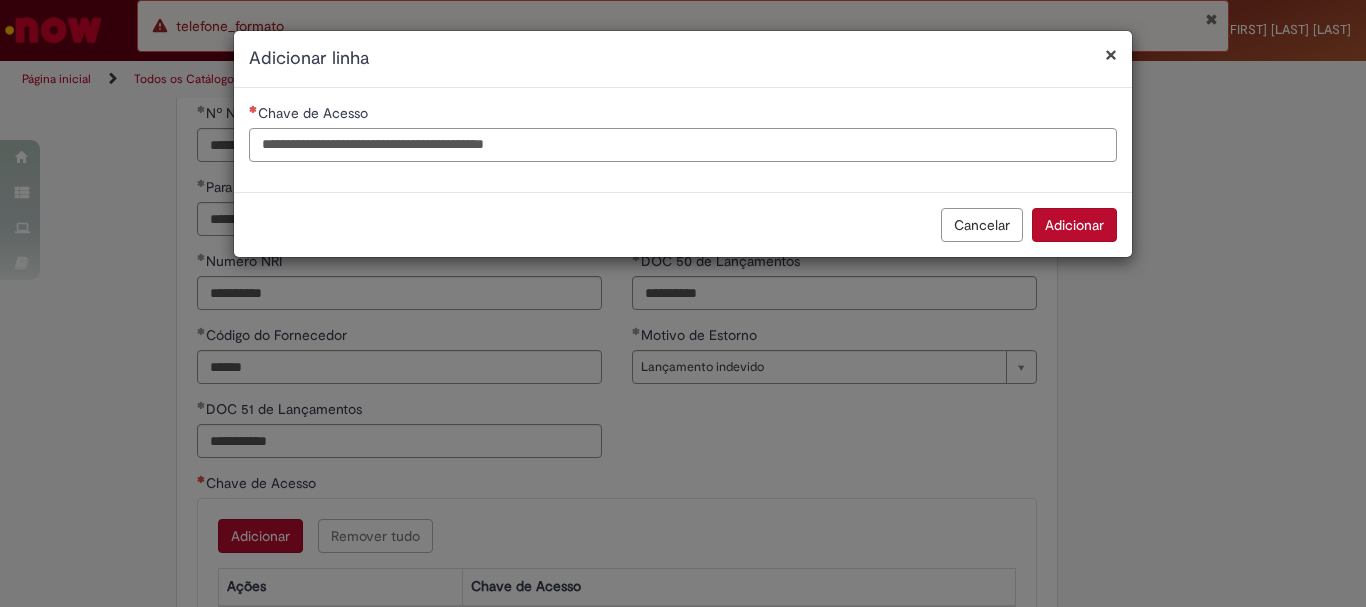 paste on "**********" 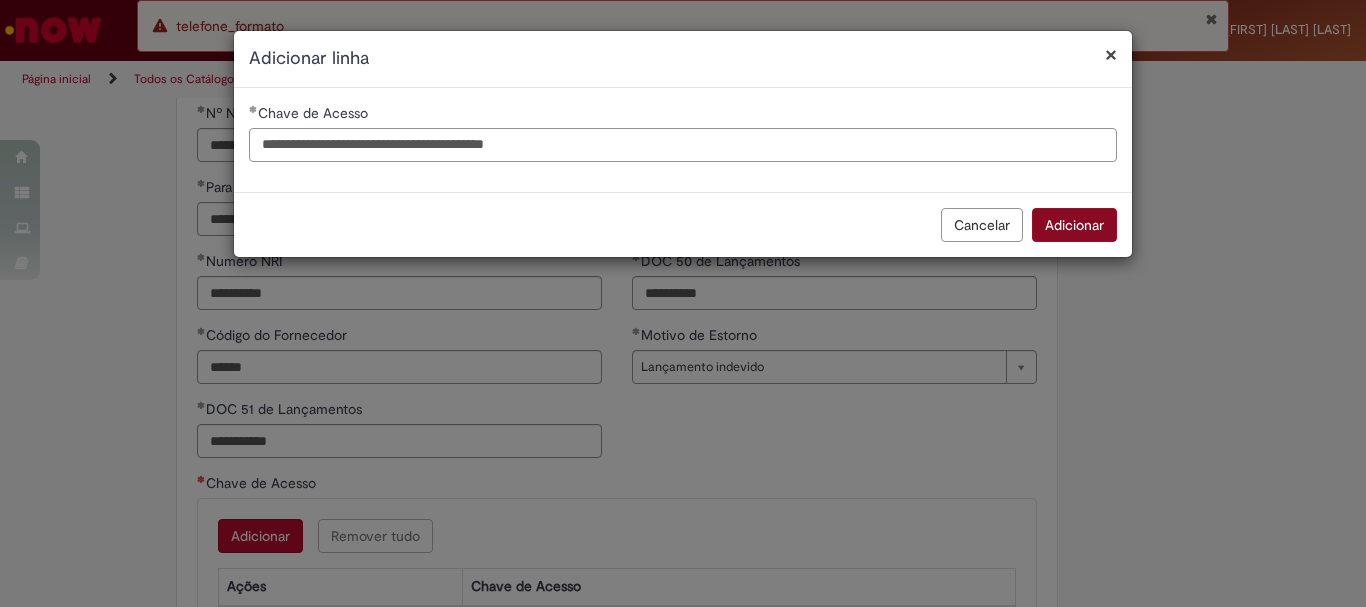 type on "**********" 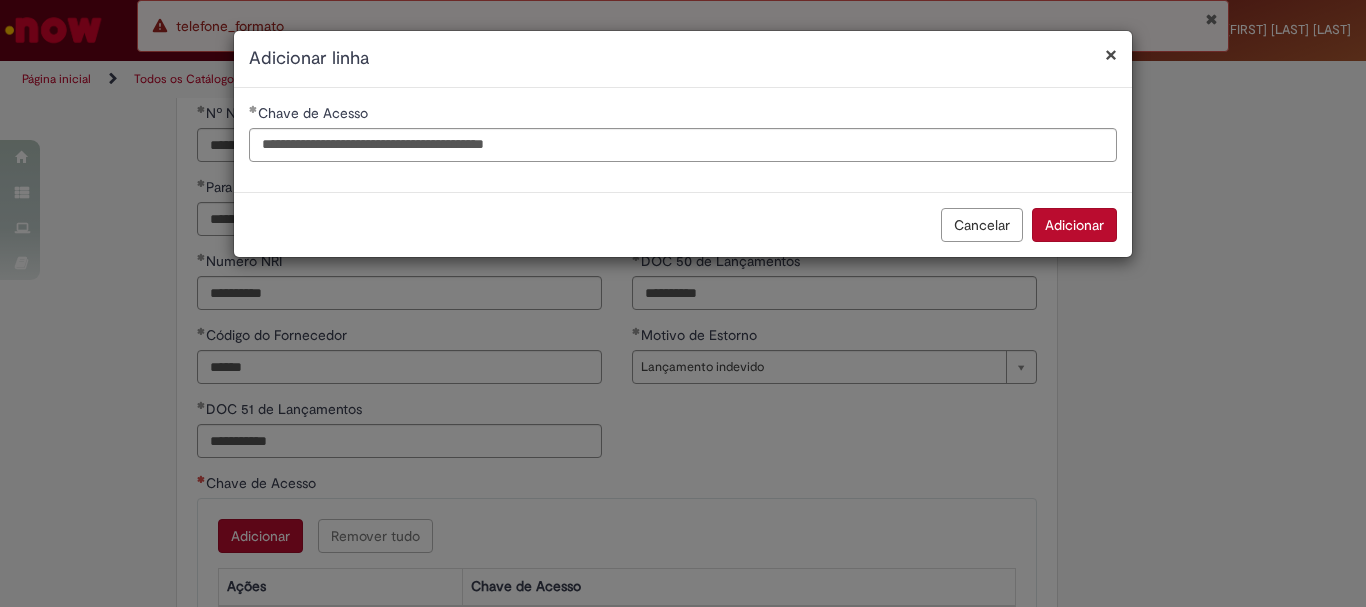 click on "Adicionar" at bounding box center [1074, 225] 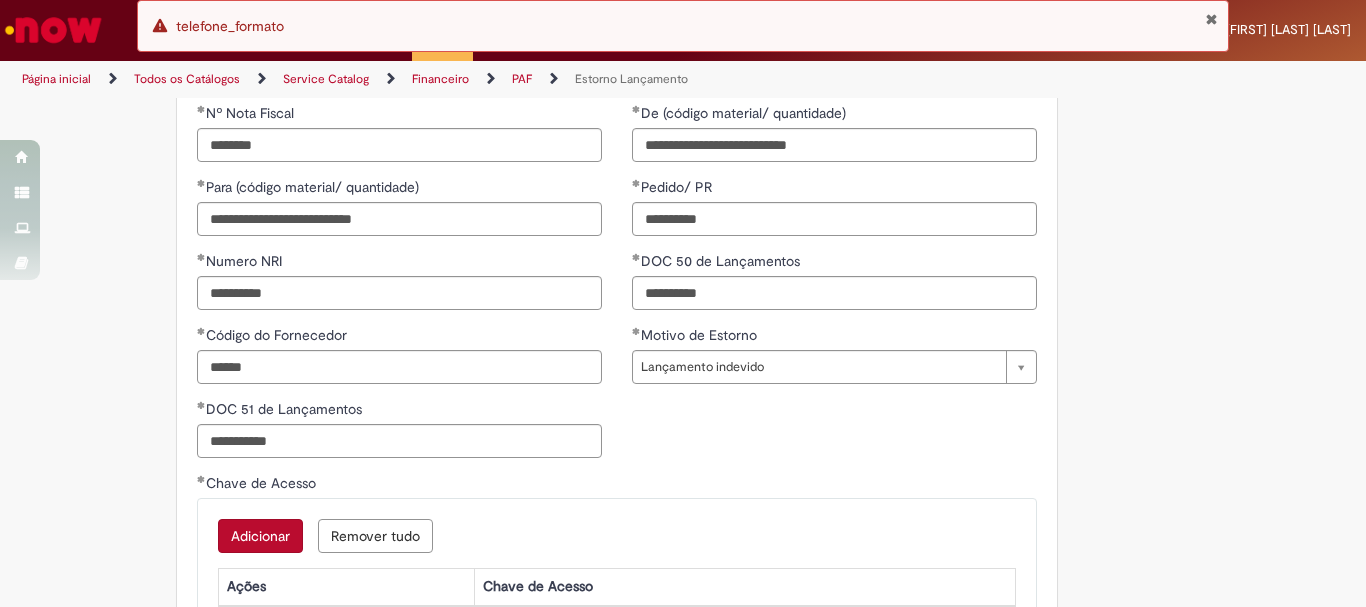 scroll, scrollTop: 1327, scrollLeft: 0, axis: vertical 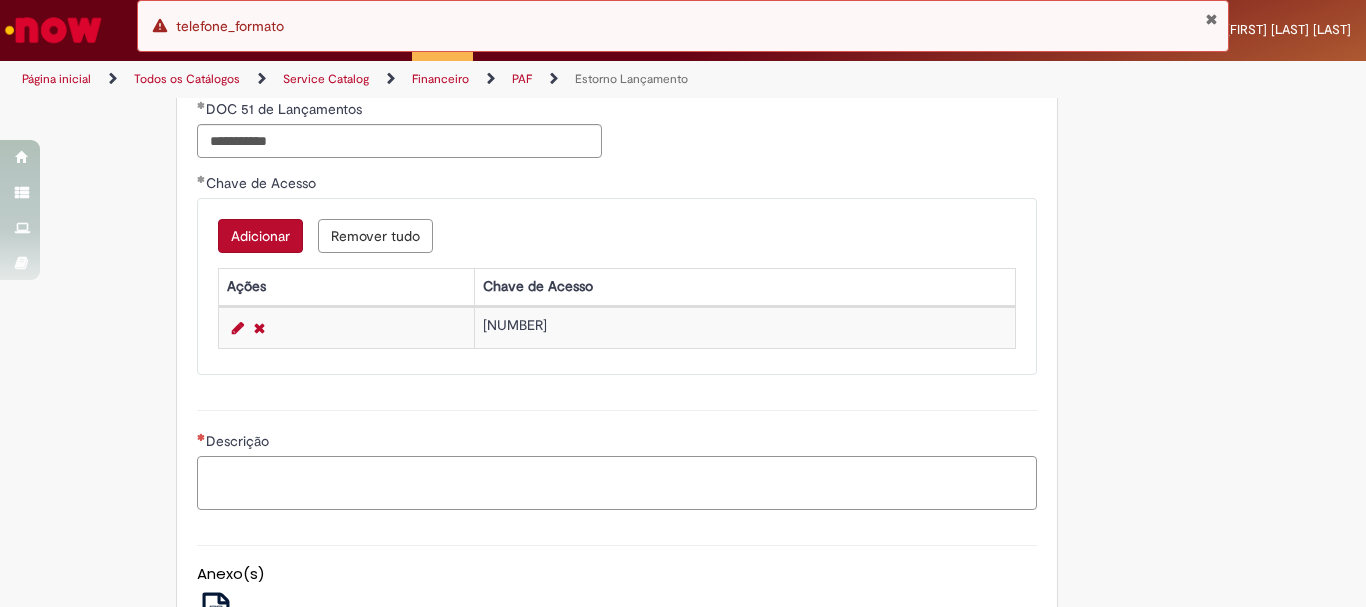 click on "Descrição" at bounding box center [617, 483] 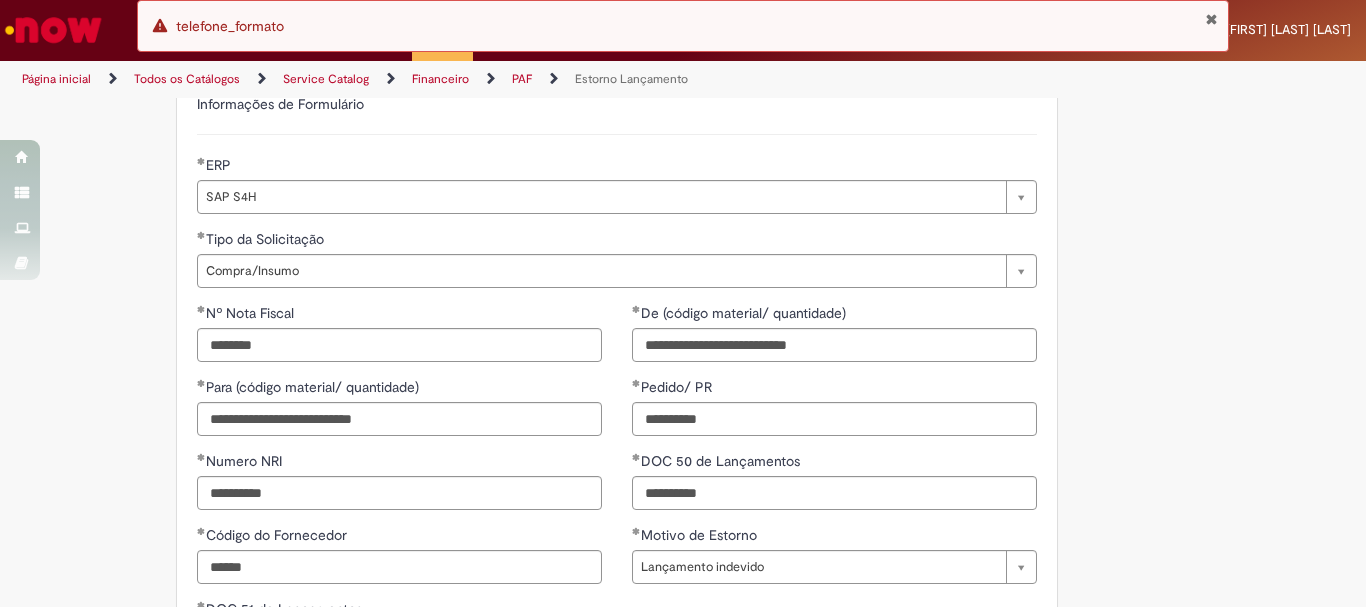 scroll, scrollTop: 1527, scrollLeft: 0, axis: vertical 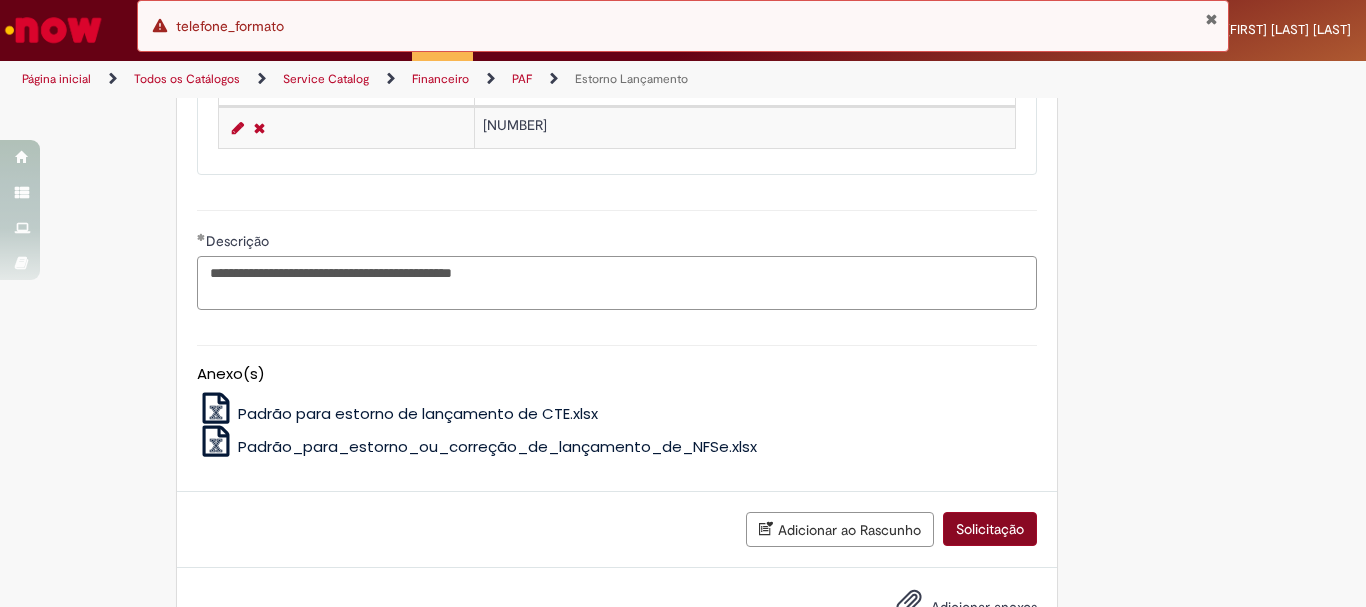 type on "**********" 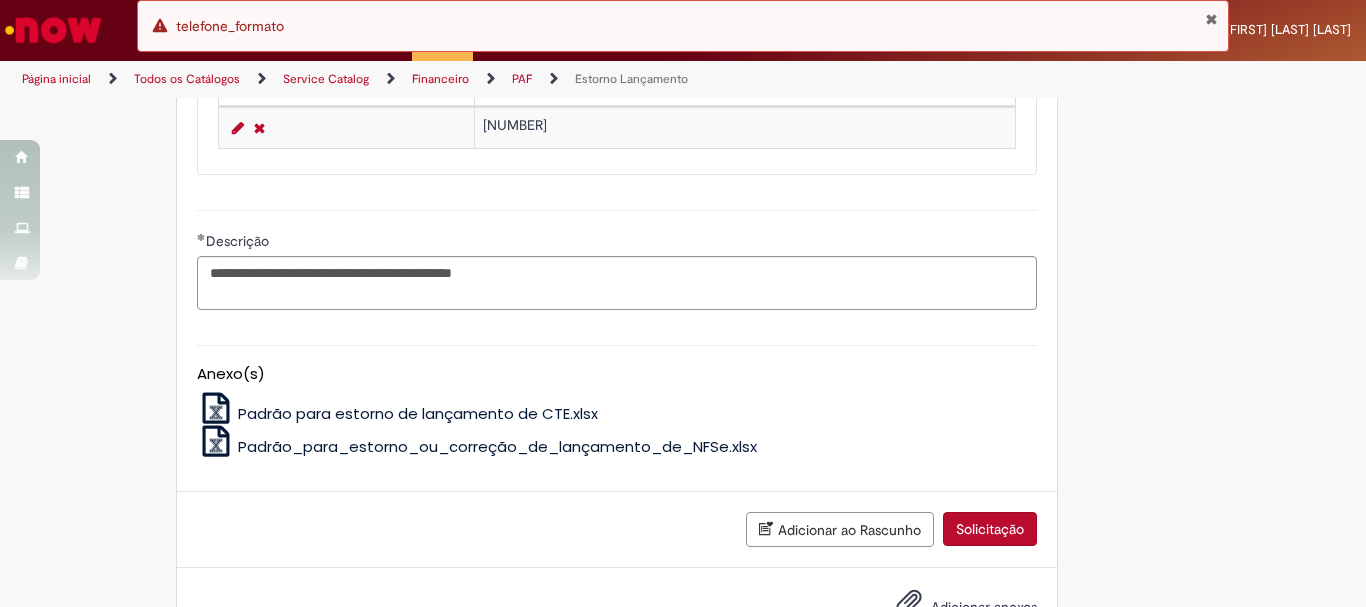 click on "Solicitação" at bounding box center (990, 529) 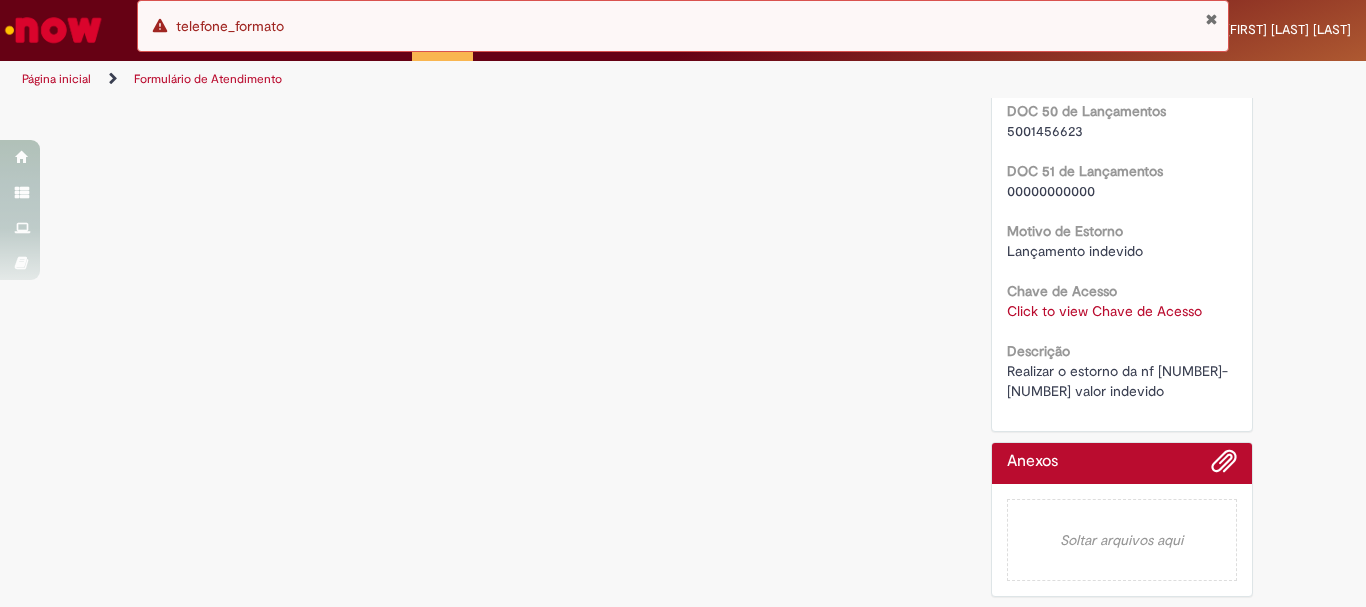 scroll, scrollTop: 0, scrollLeft: 0, axis: both 